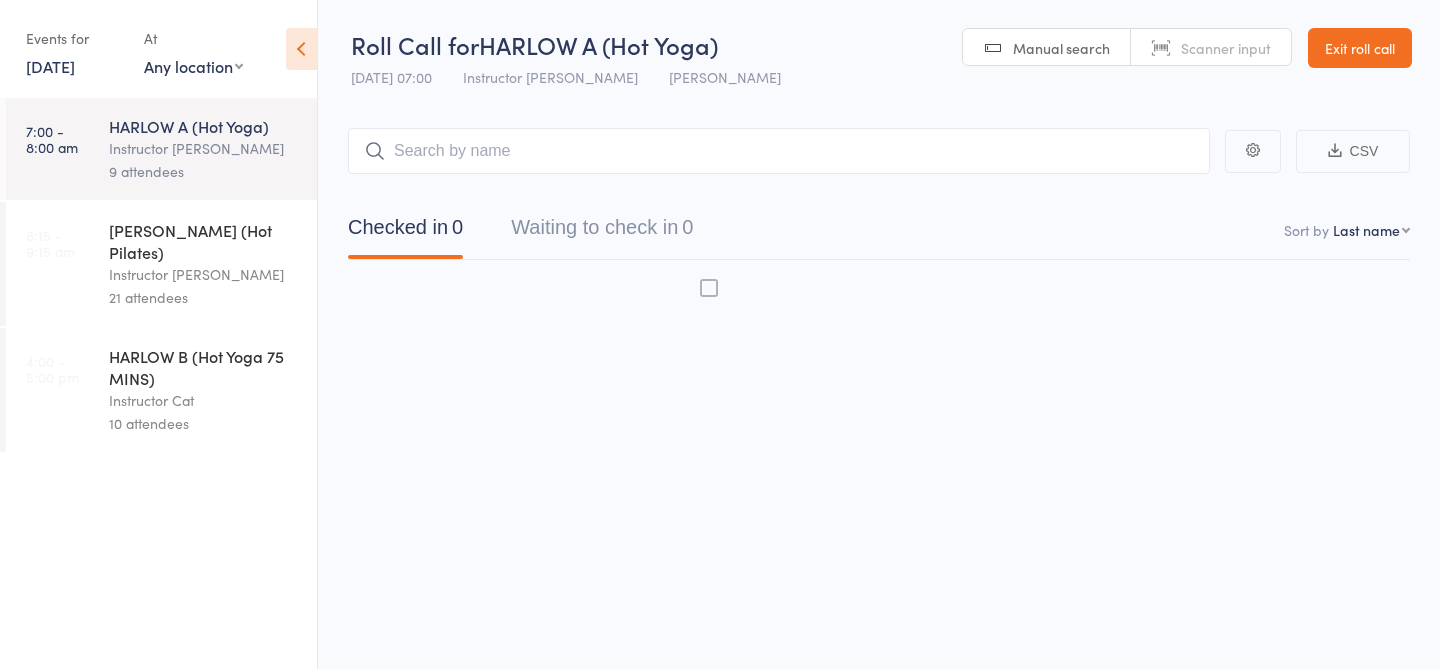 scroll, scrollTop: 0, scrollLeft: 0, axis: both 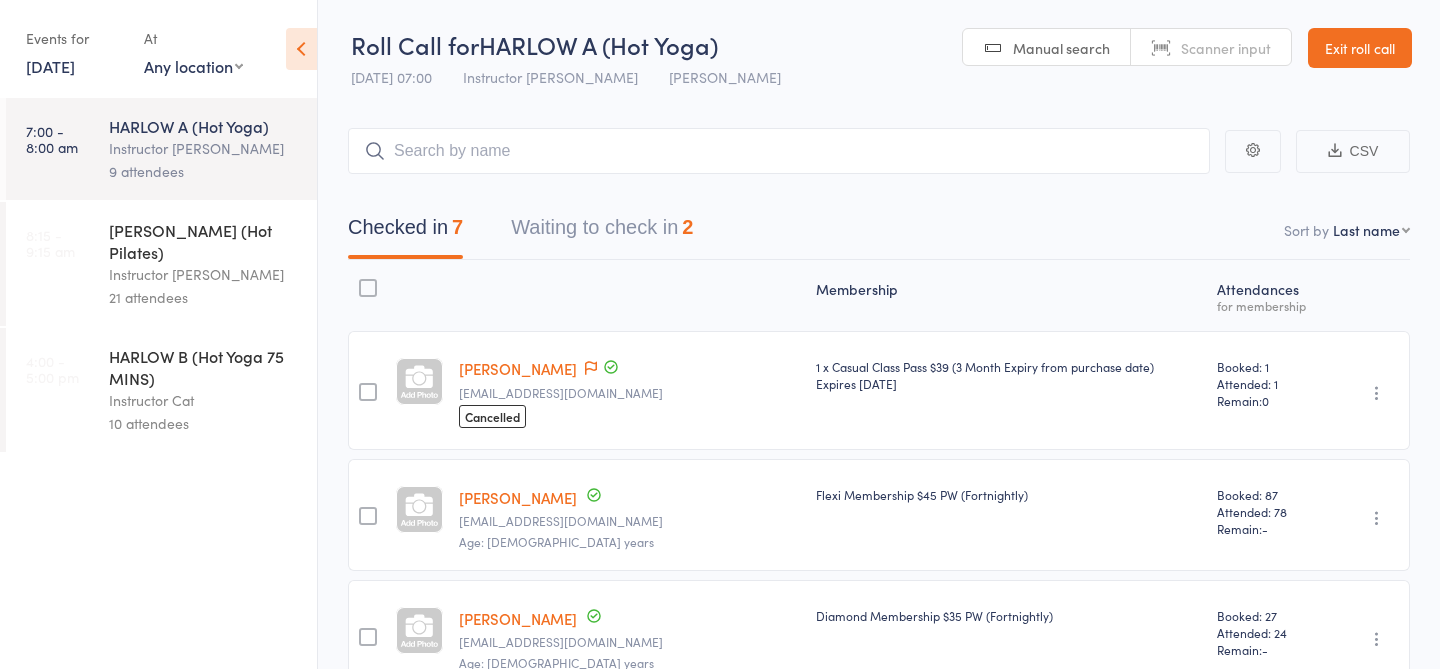 click on "Instructor Kaitlyn" at bounding box center [204, 274] 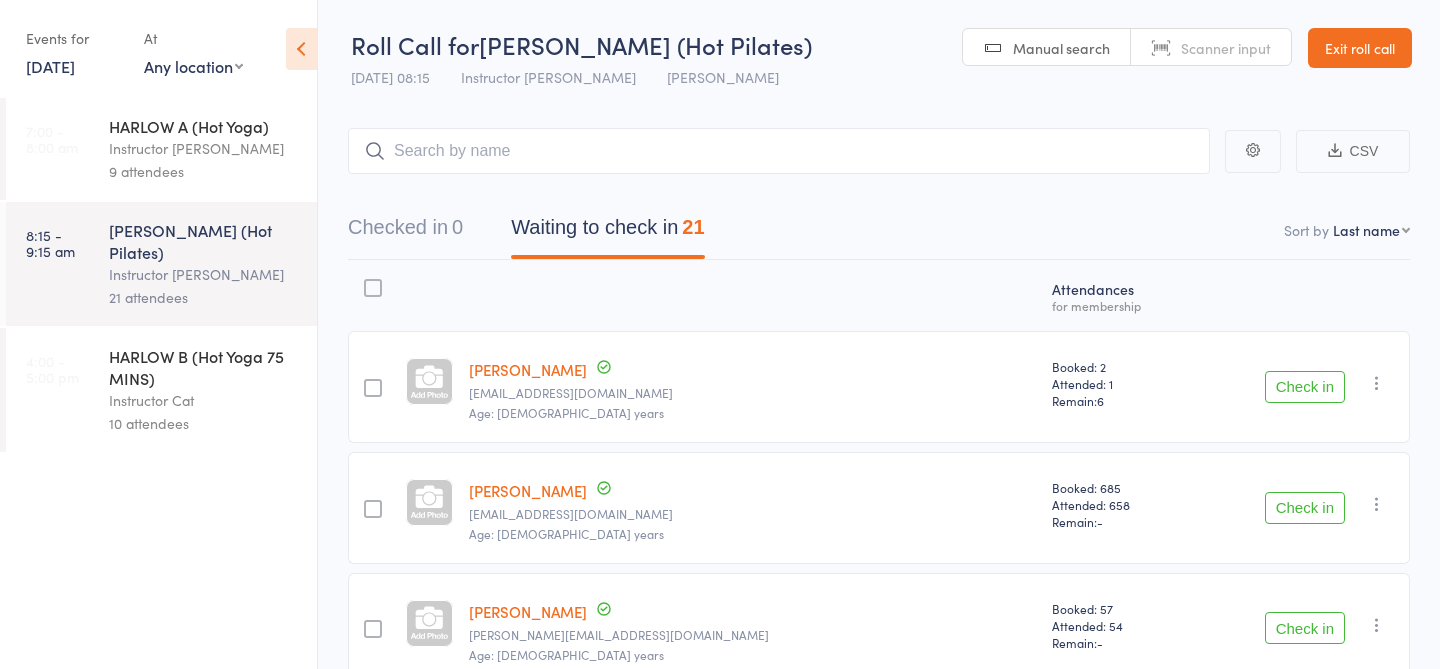 click on "Manual search" at bounding box center (1061, 48) 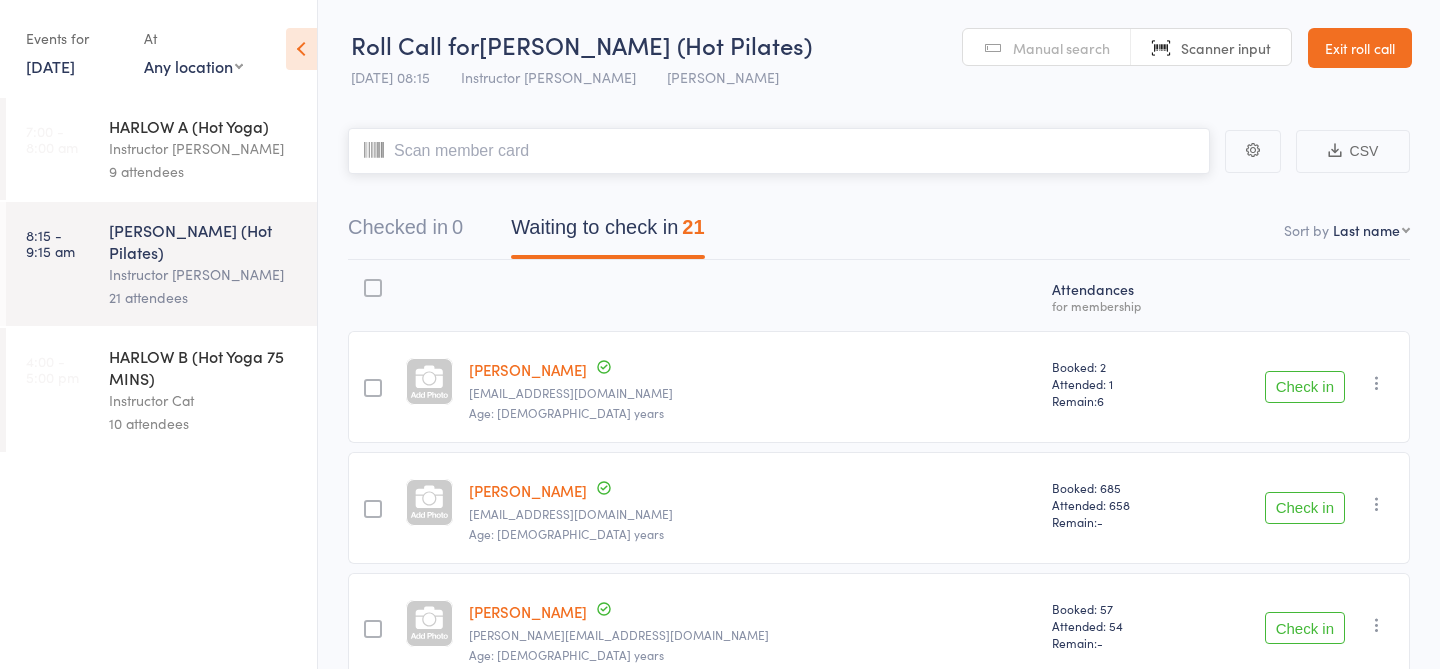 click at bounding box center [779, 151] 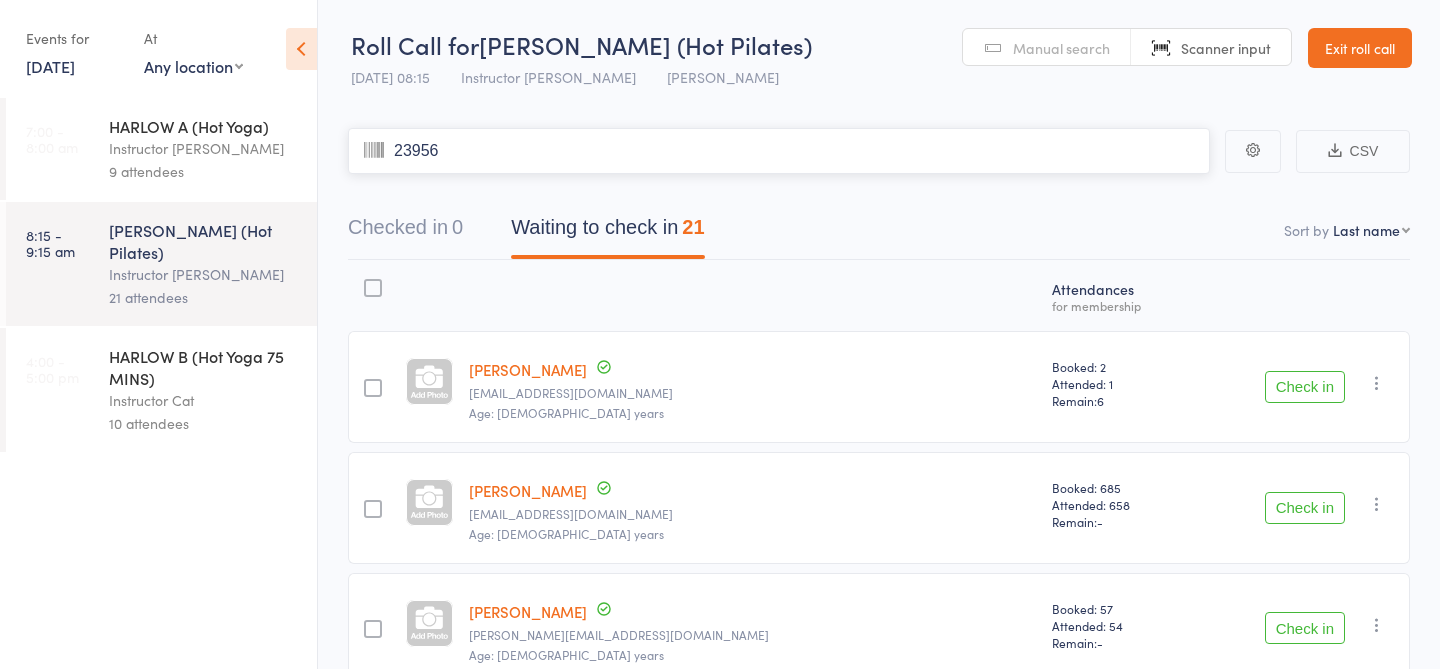 type on "23956" 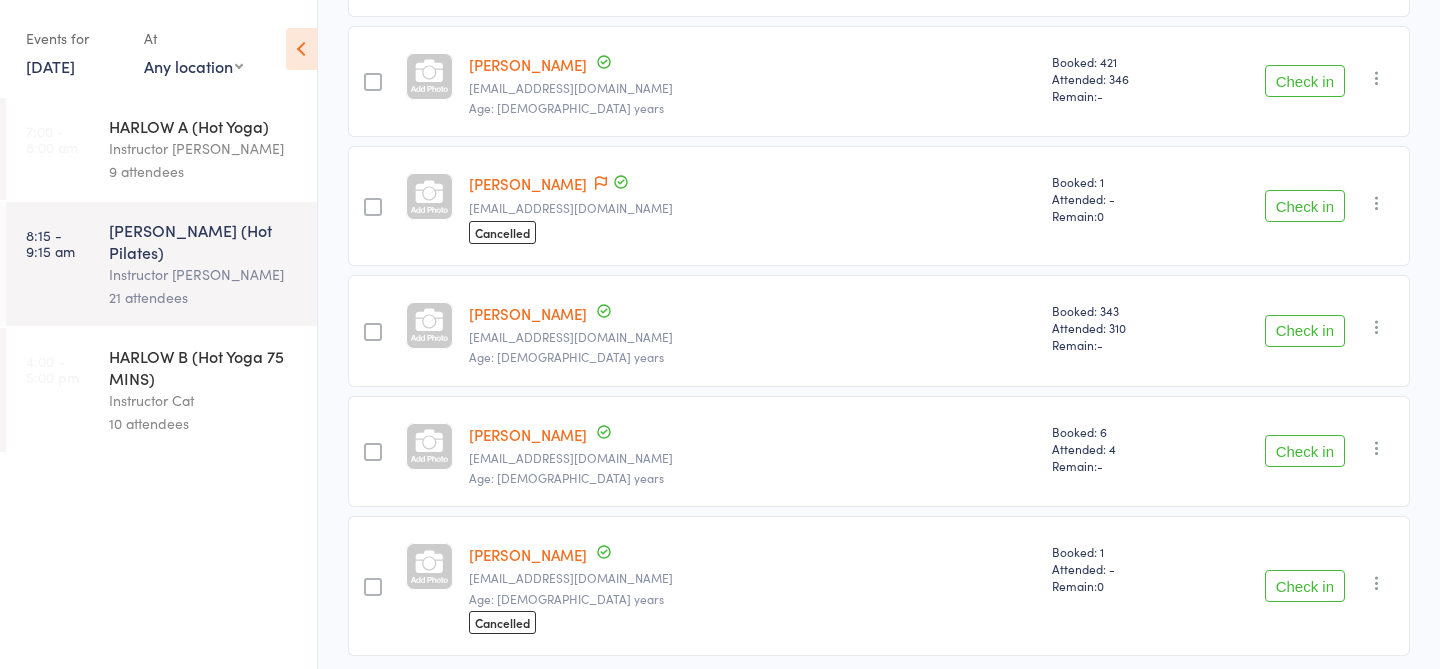 scroll, scrollTop: 2186, scrollLeft: 0, axis: vertical 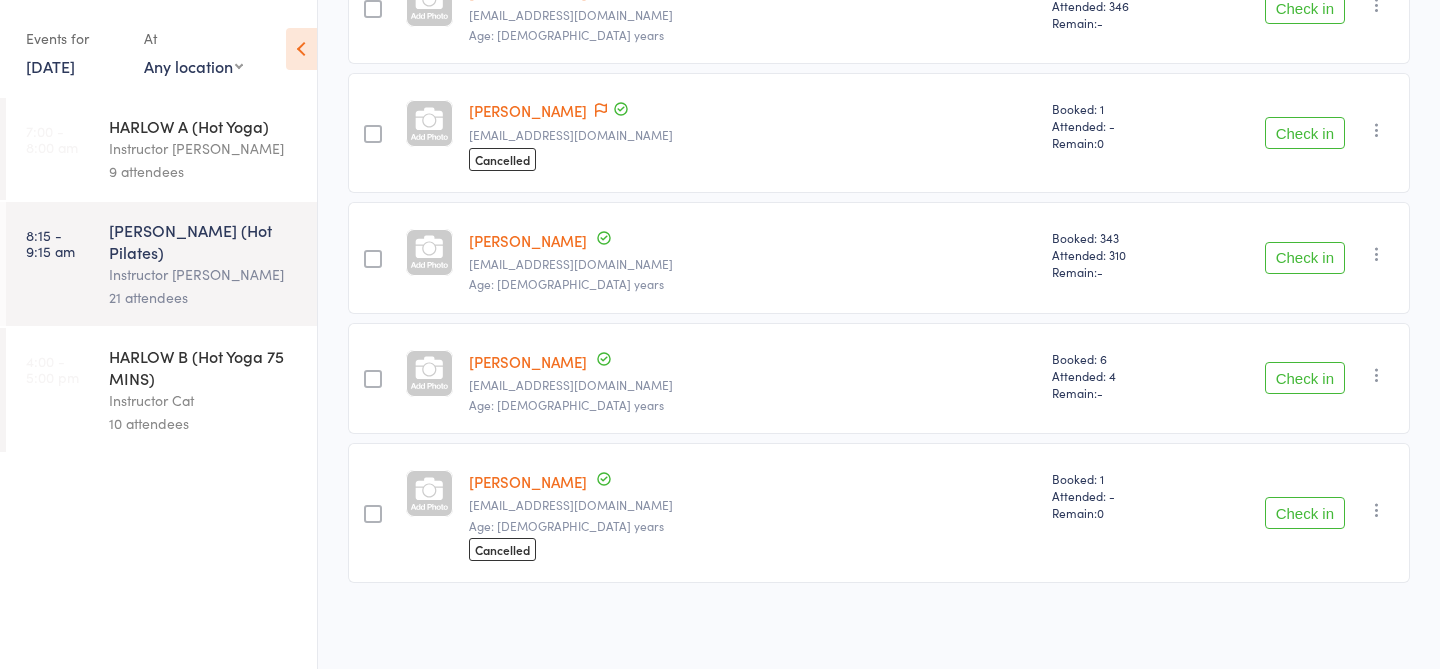 click on "Check in" at bounding box center (1305, 513) 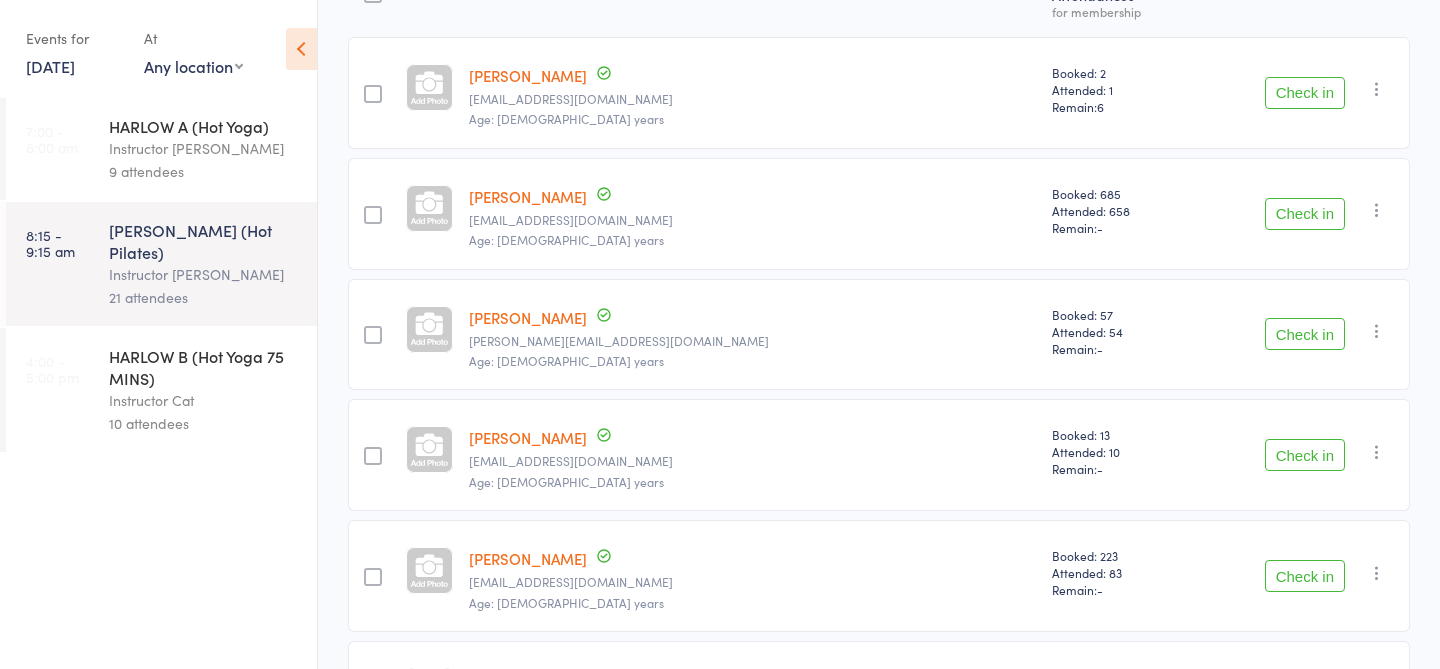 scroll, scrollTop: 0, scrollLeft: 0, axis: both 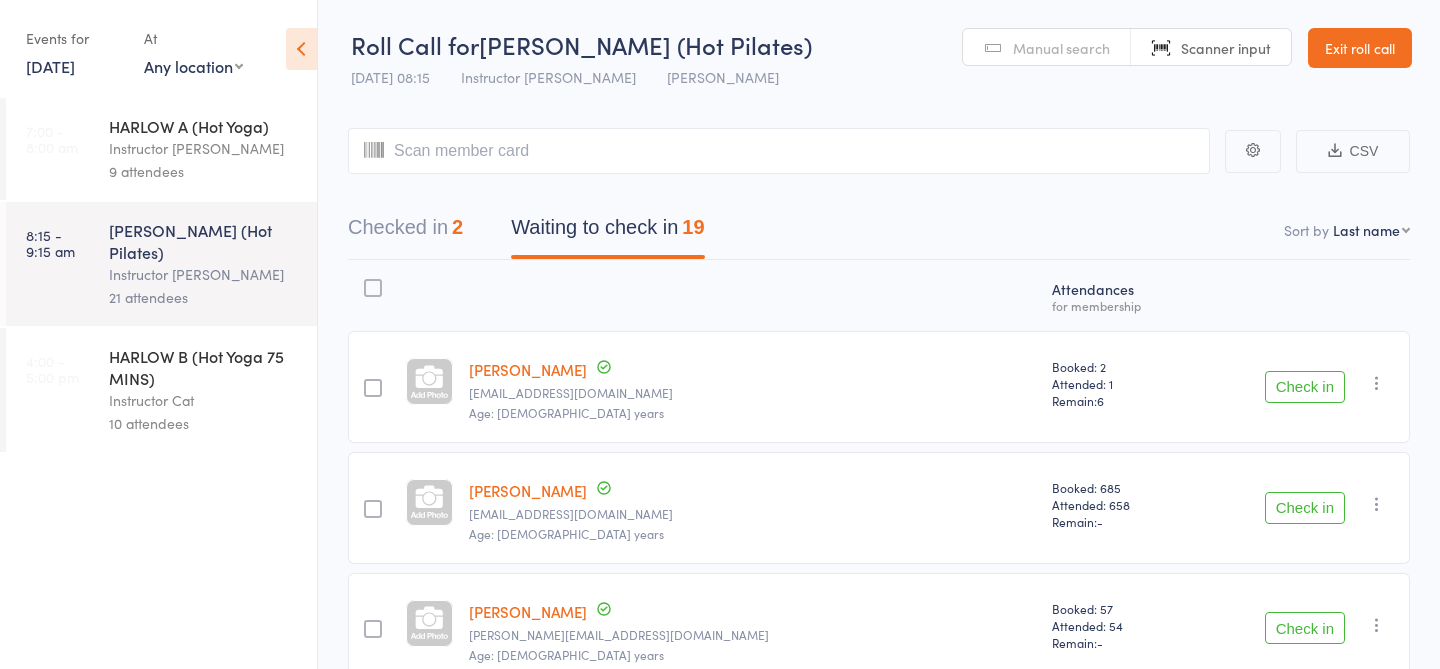 click on "Manual search" at bounding box center (1061, 48) 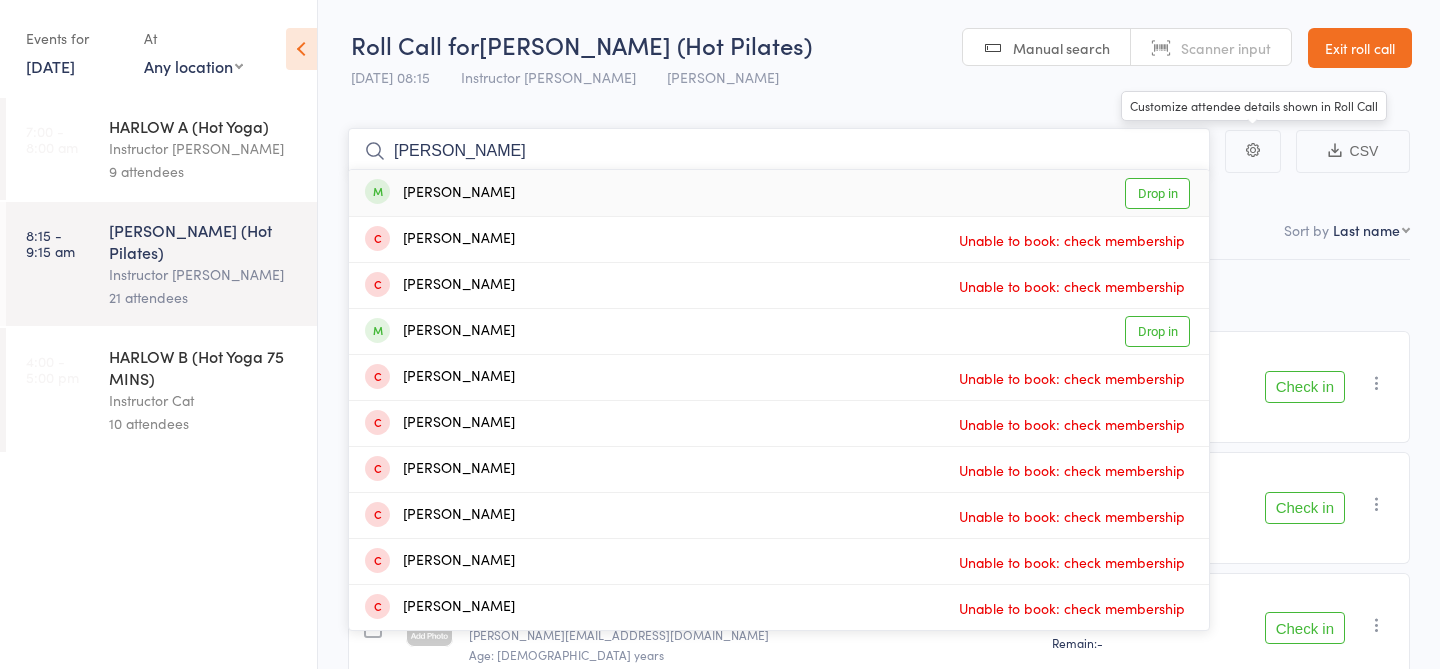 type on "michael zo" 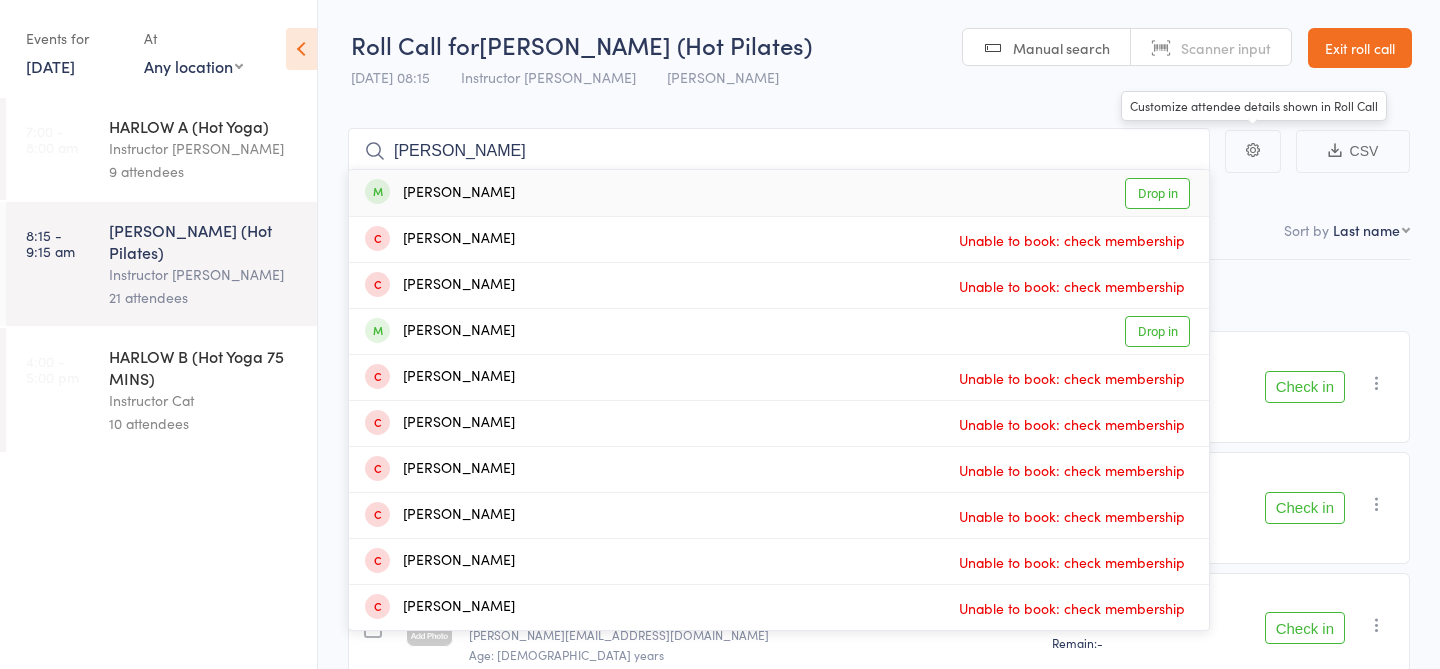 click on "Drop in" at bounding box center [1157, 193] 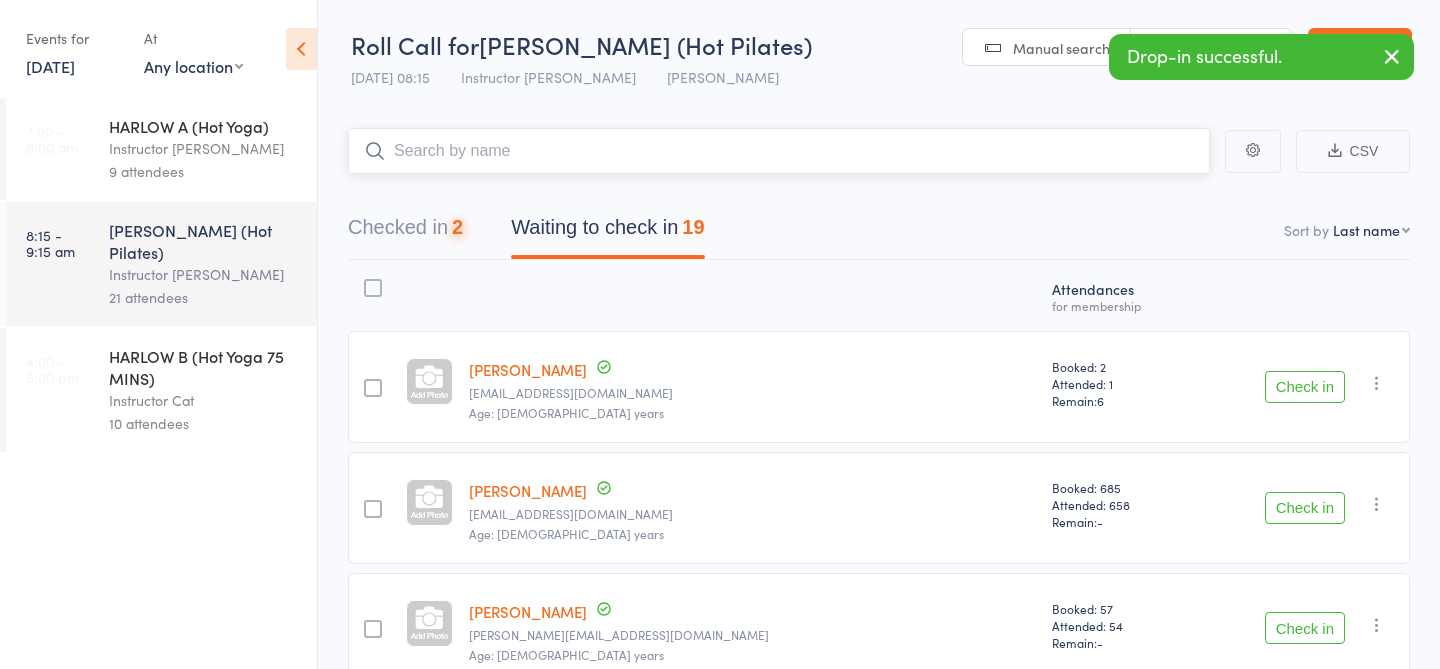click at bounding box center [779, 151] 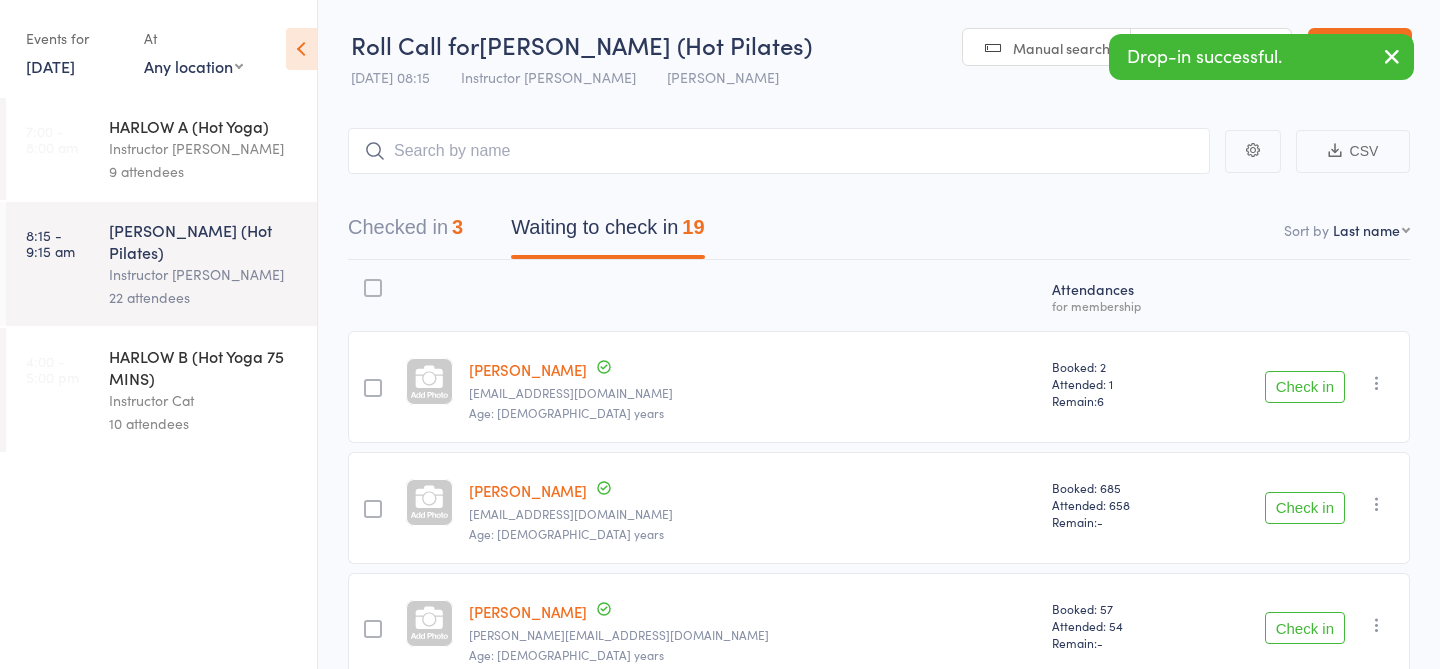 click on "Manual search" at bounding box center [1061, 48] 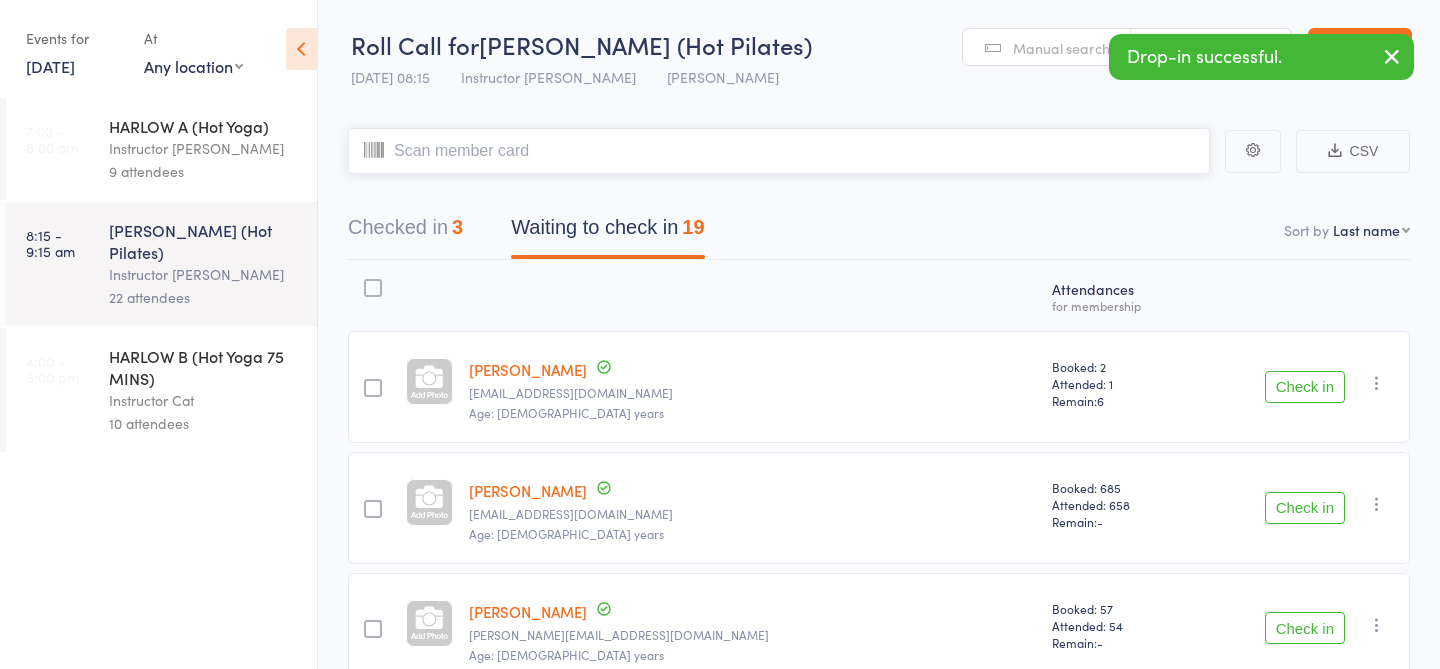 click at bounding box center [779, 151] 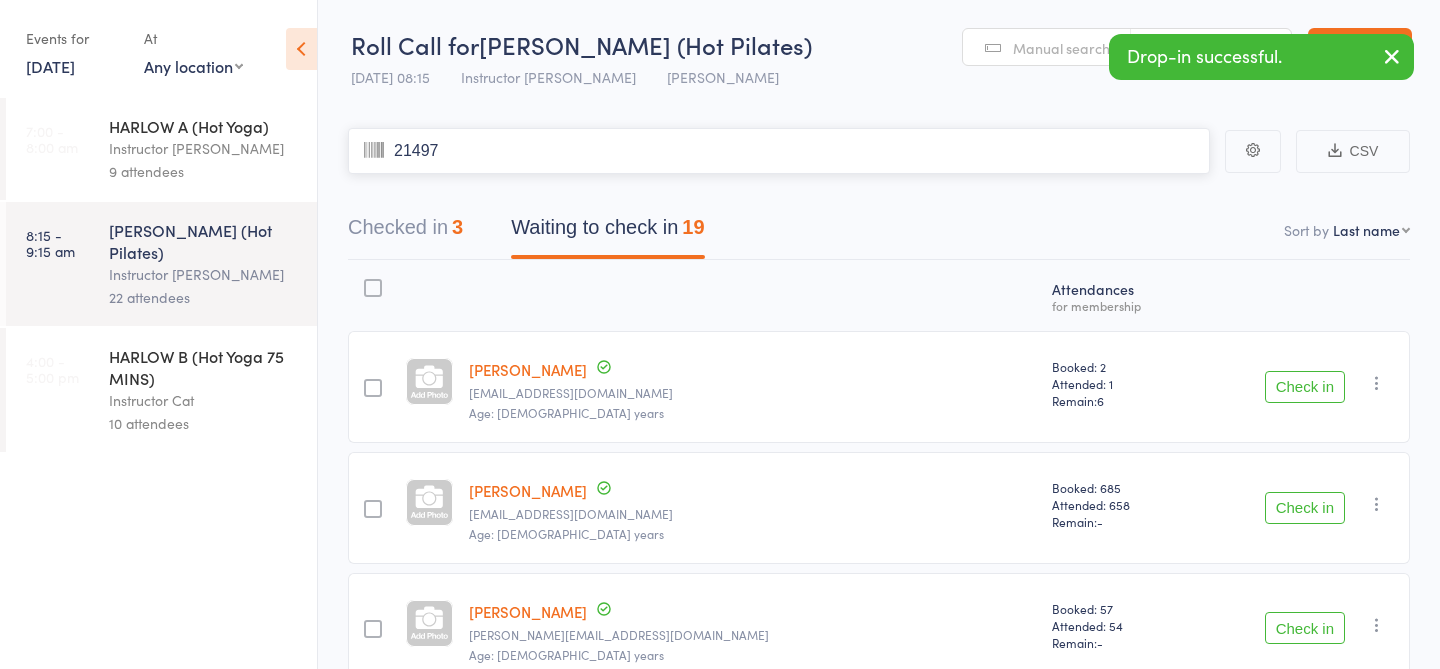 type on "21497" 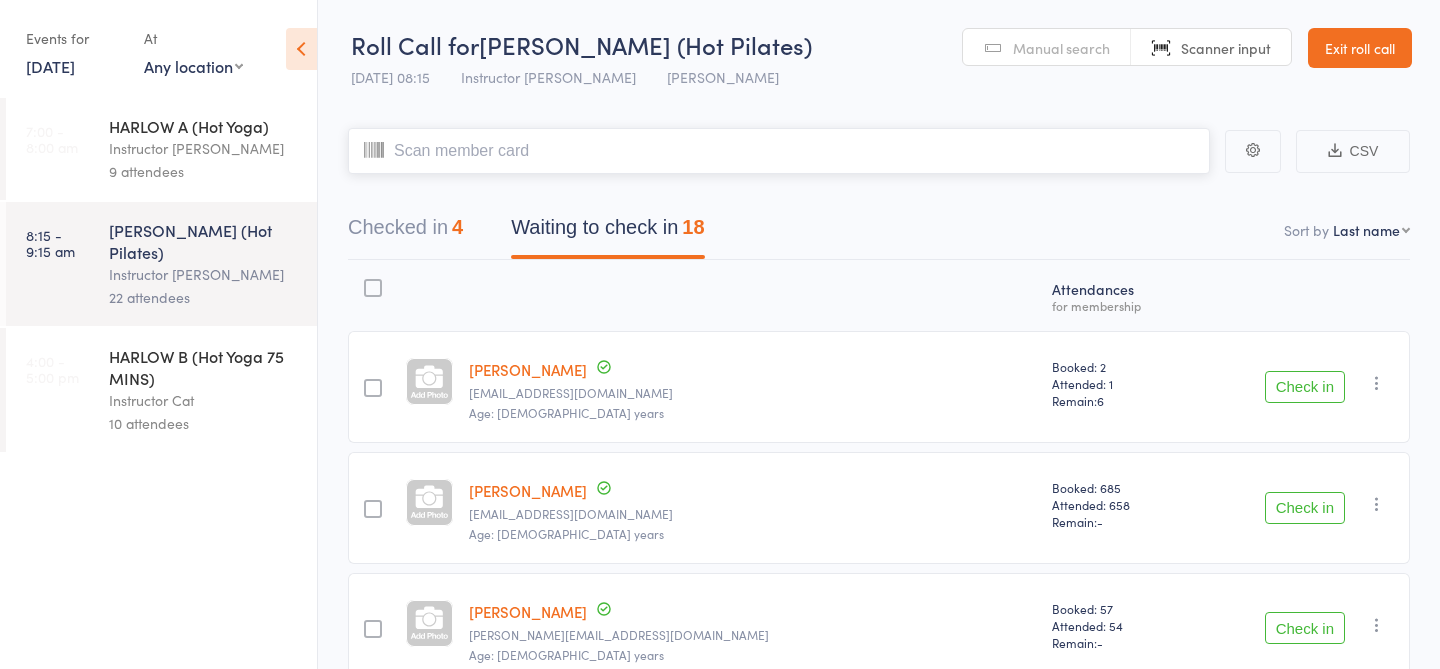 click at bounding box center (779, 151) 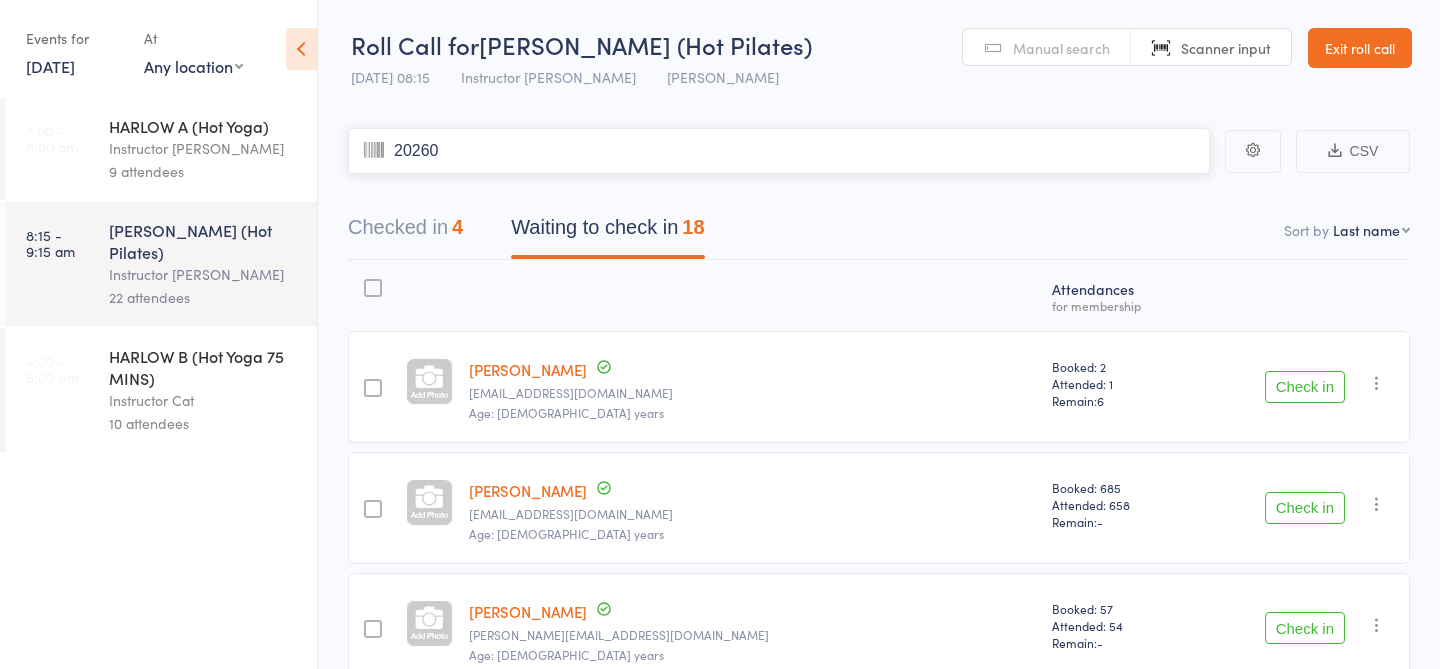 type on "20260" 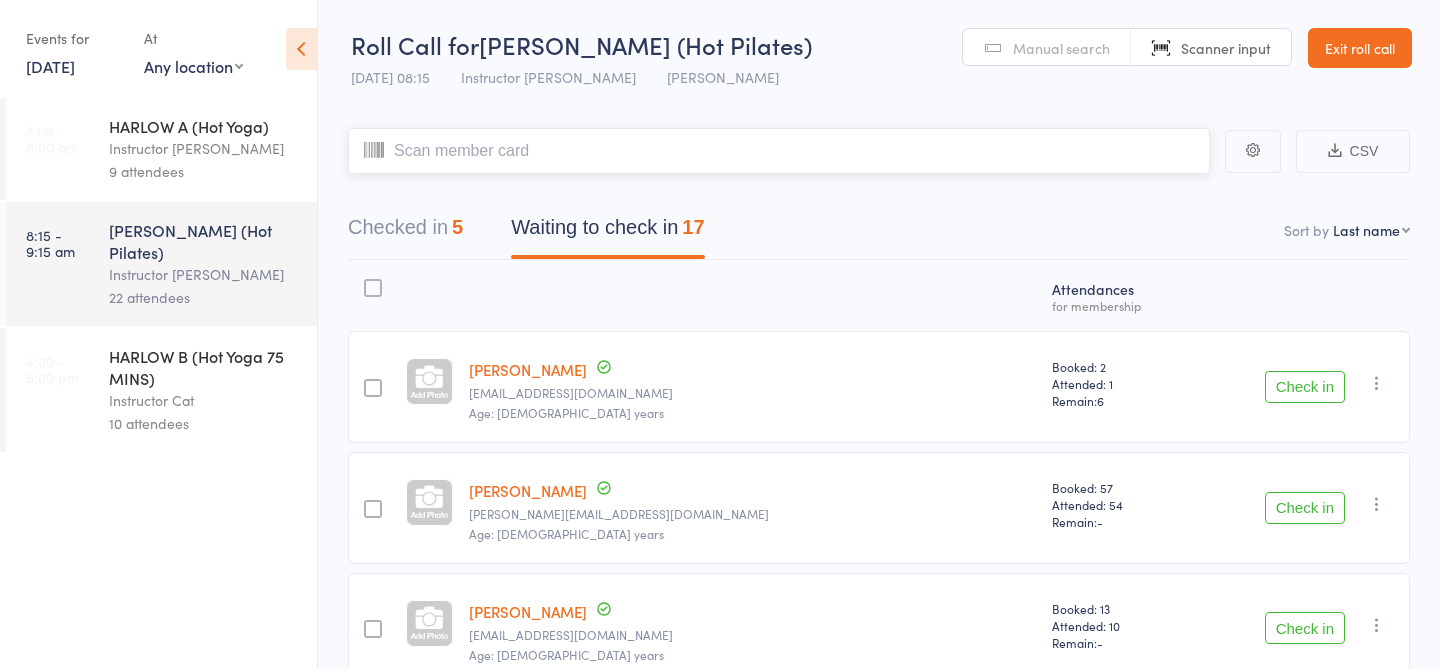 click at bounding box center (779, 151) 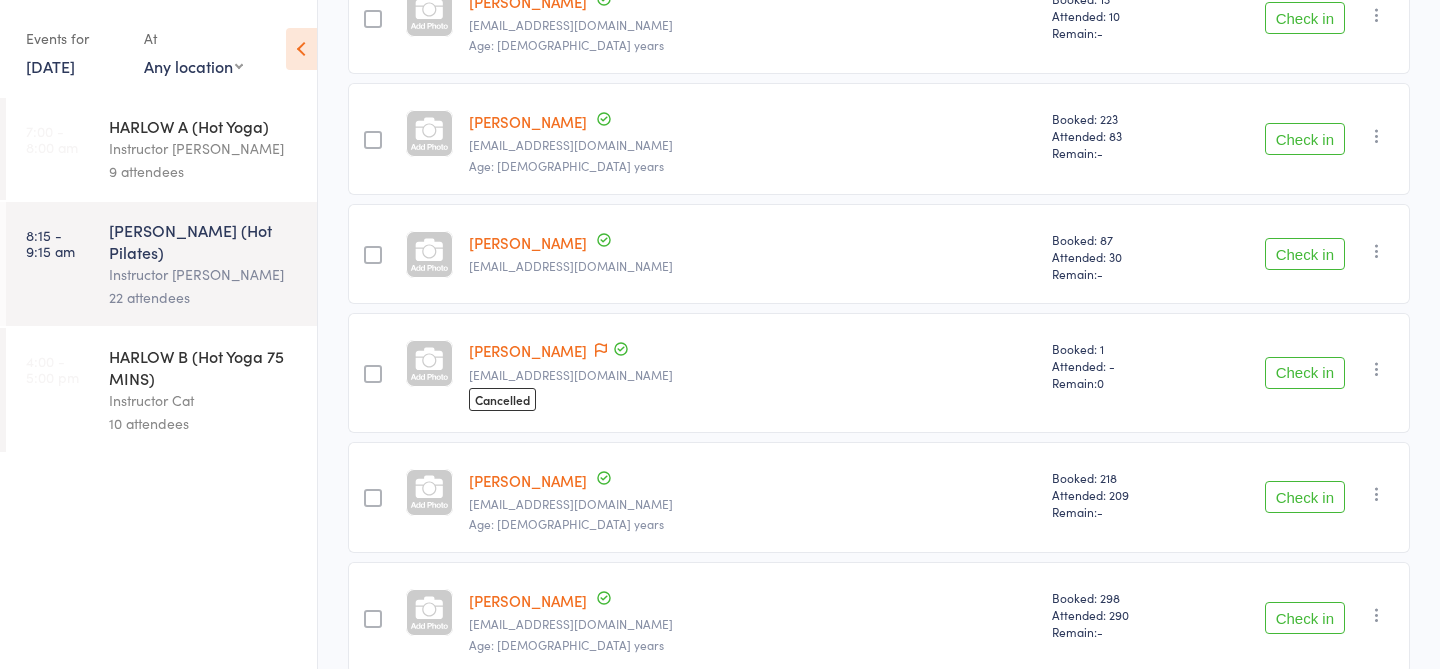 scroll, scrollTop: 715, scrollLeft: 0, axis: vertical 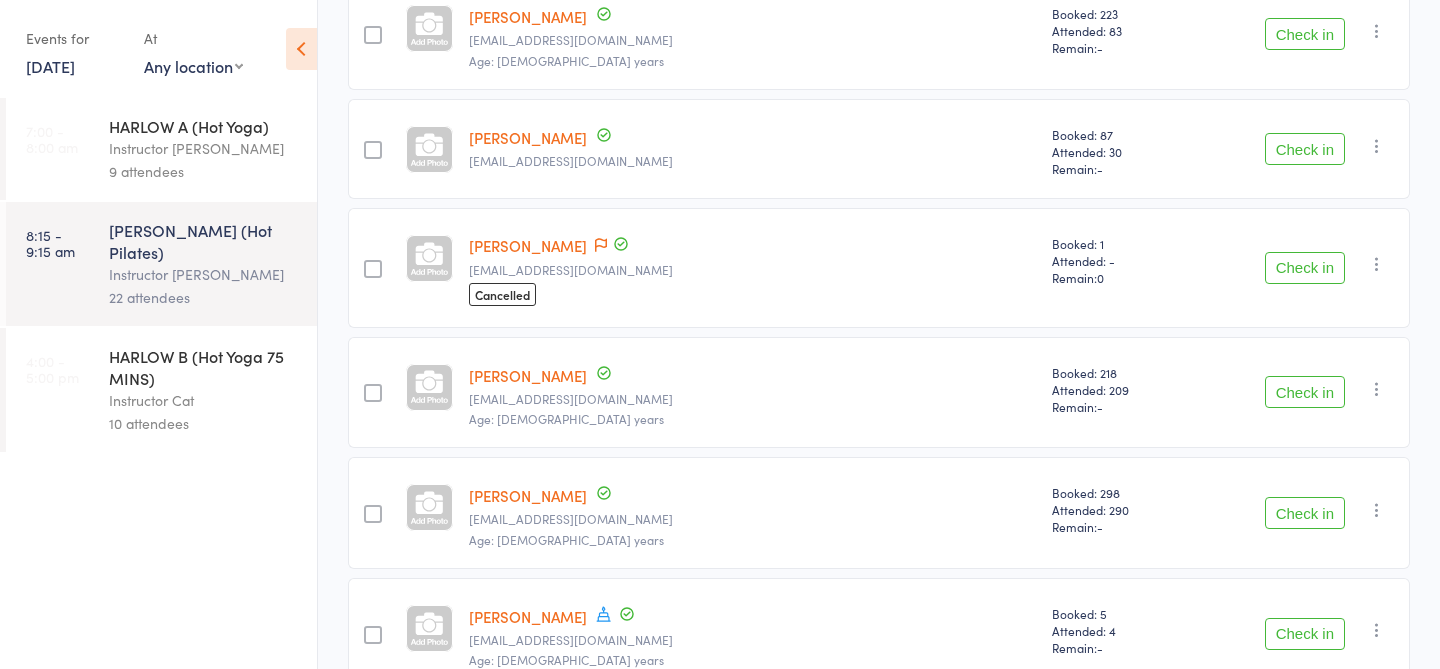 click on "Check in" at bounding box center [1305, 268] 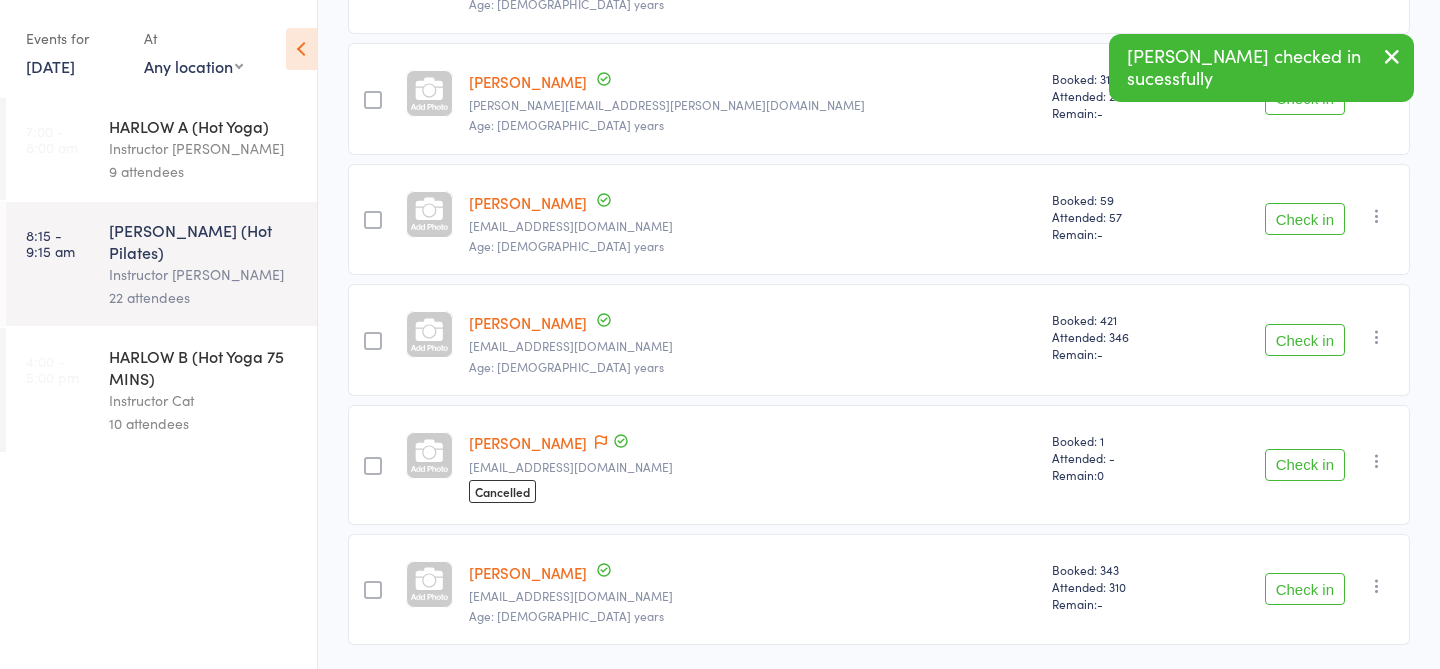 scroll, scrollTop: 1668, scrollLeft: 0, axis: vertical 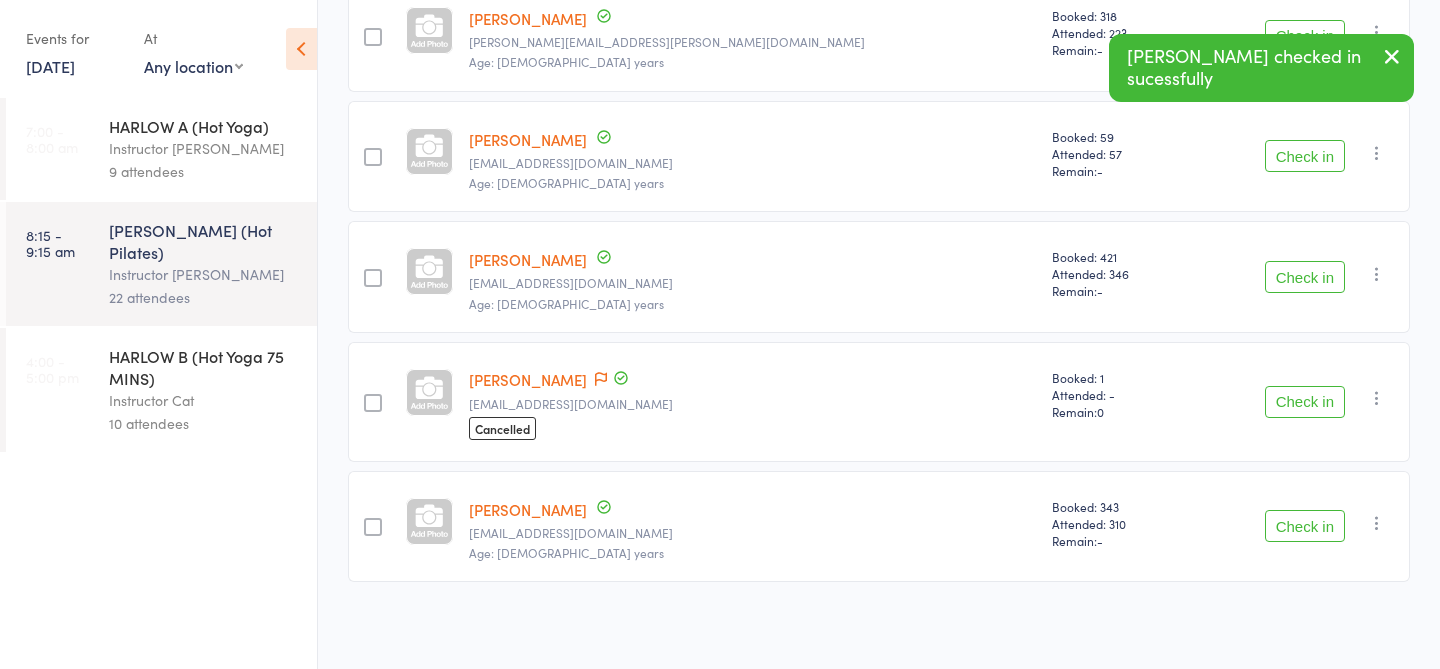 click on "Check in" at bounding box center [1305, 402] 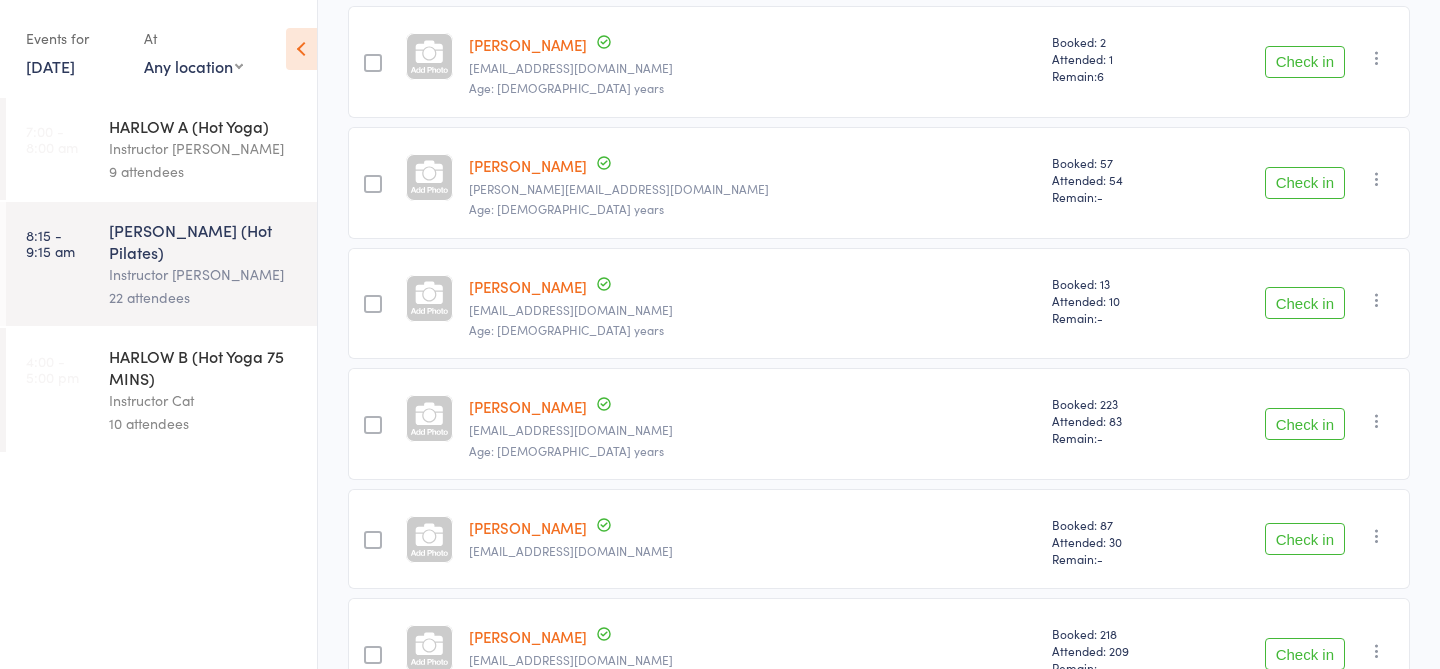 scroll, scrollTop: 0, scrollLeft: 0, axis: both 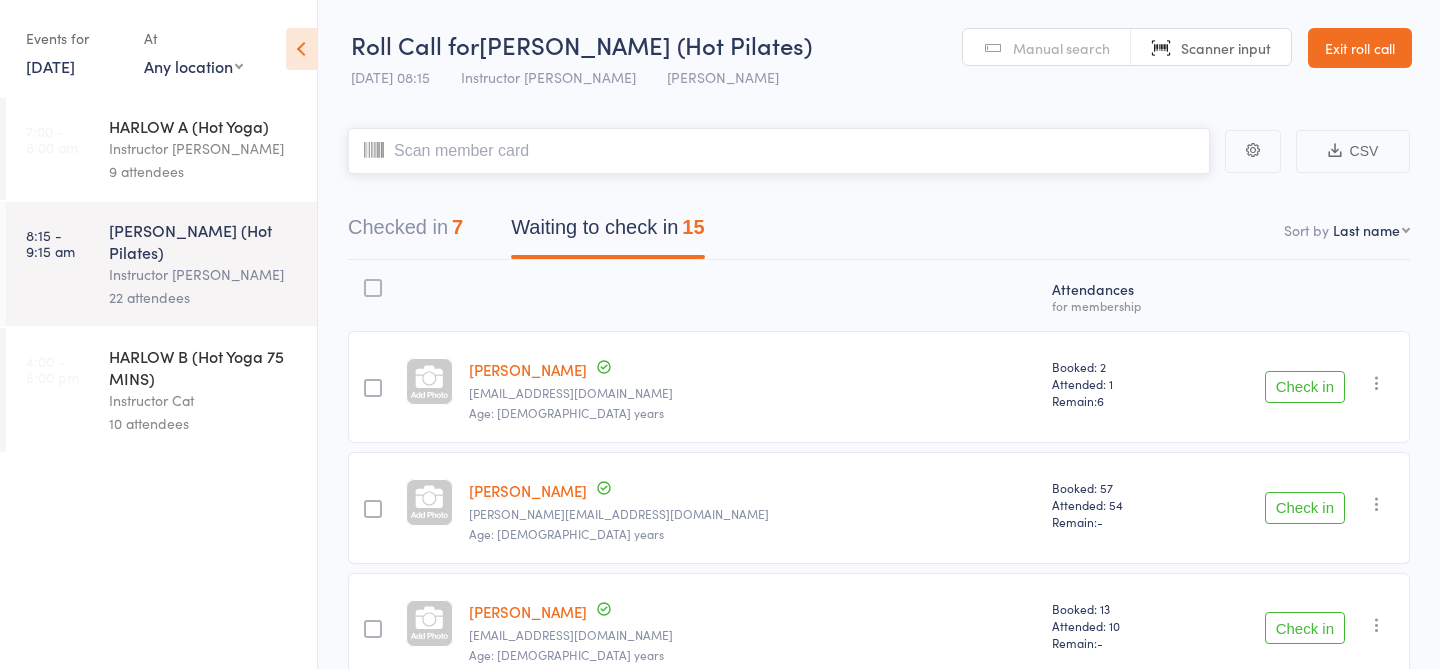 click at bounding box center (779, 151) 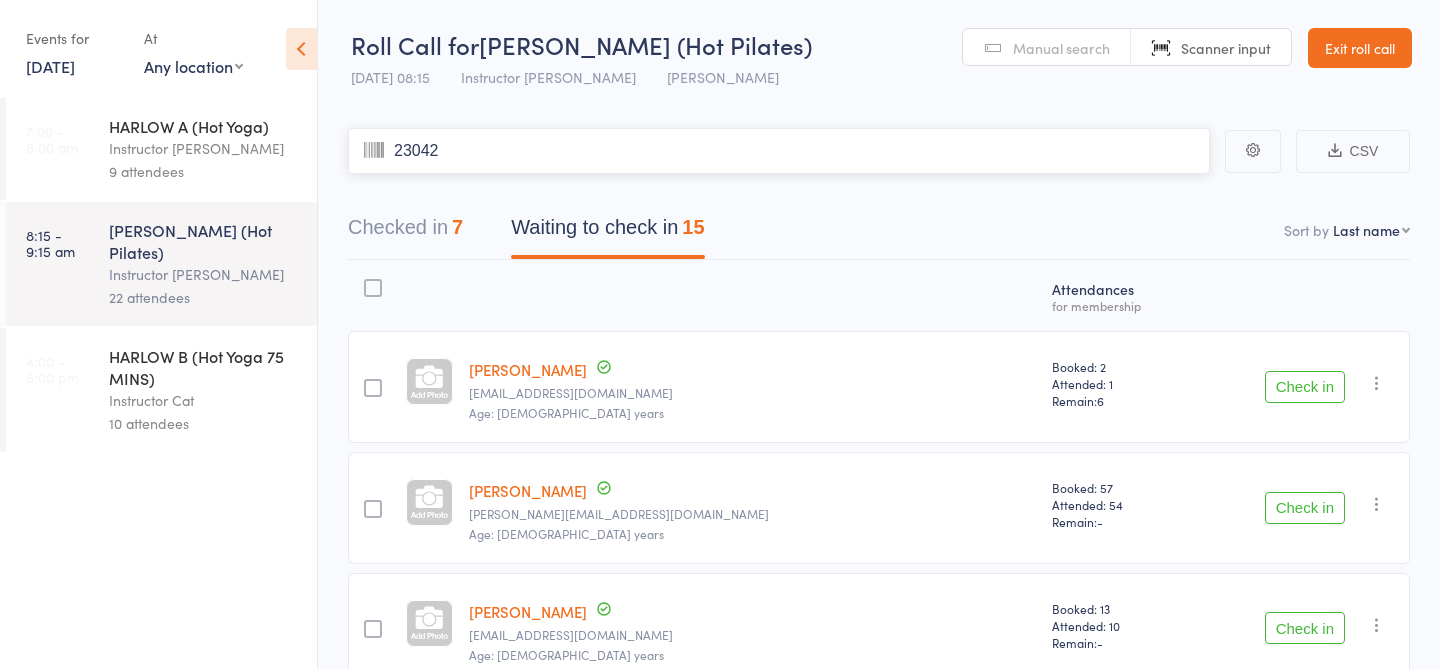 type on "23042" 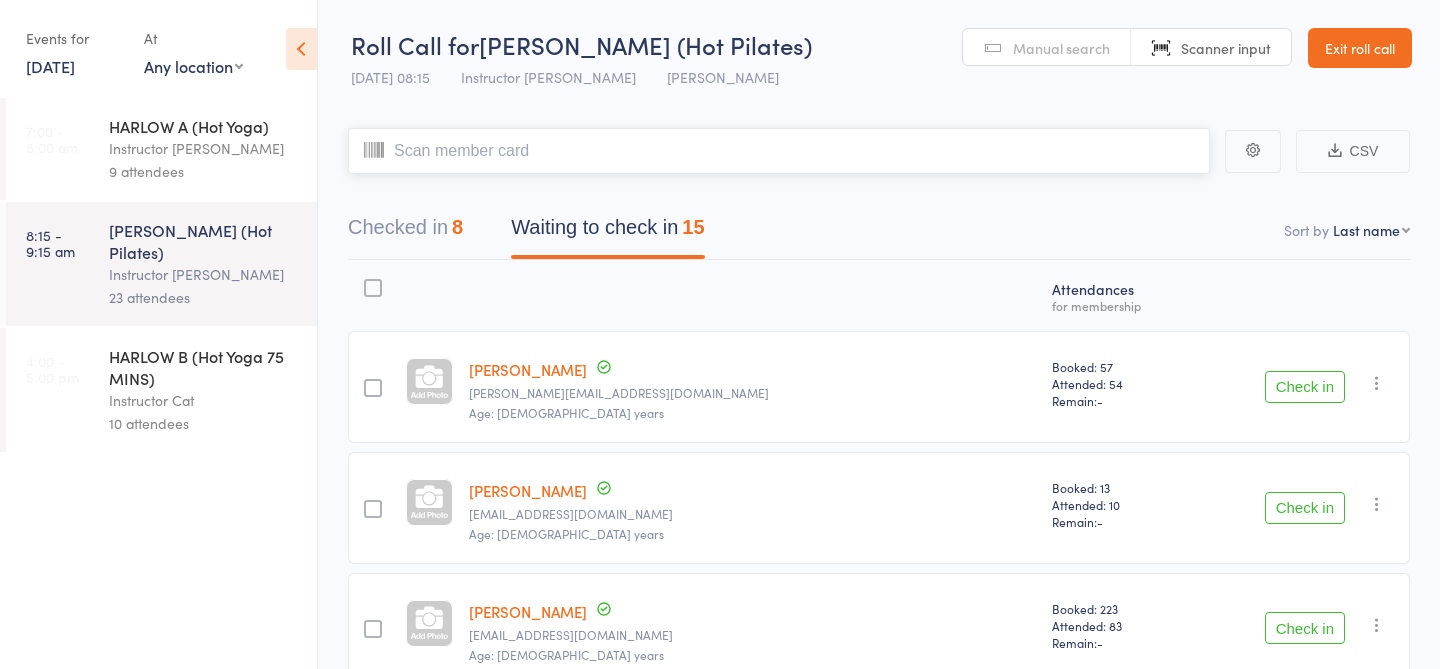 click at bounding box center (779, 151) 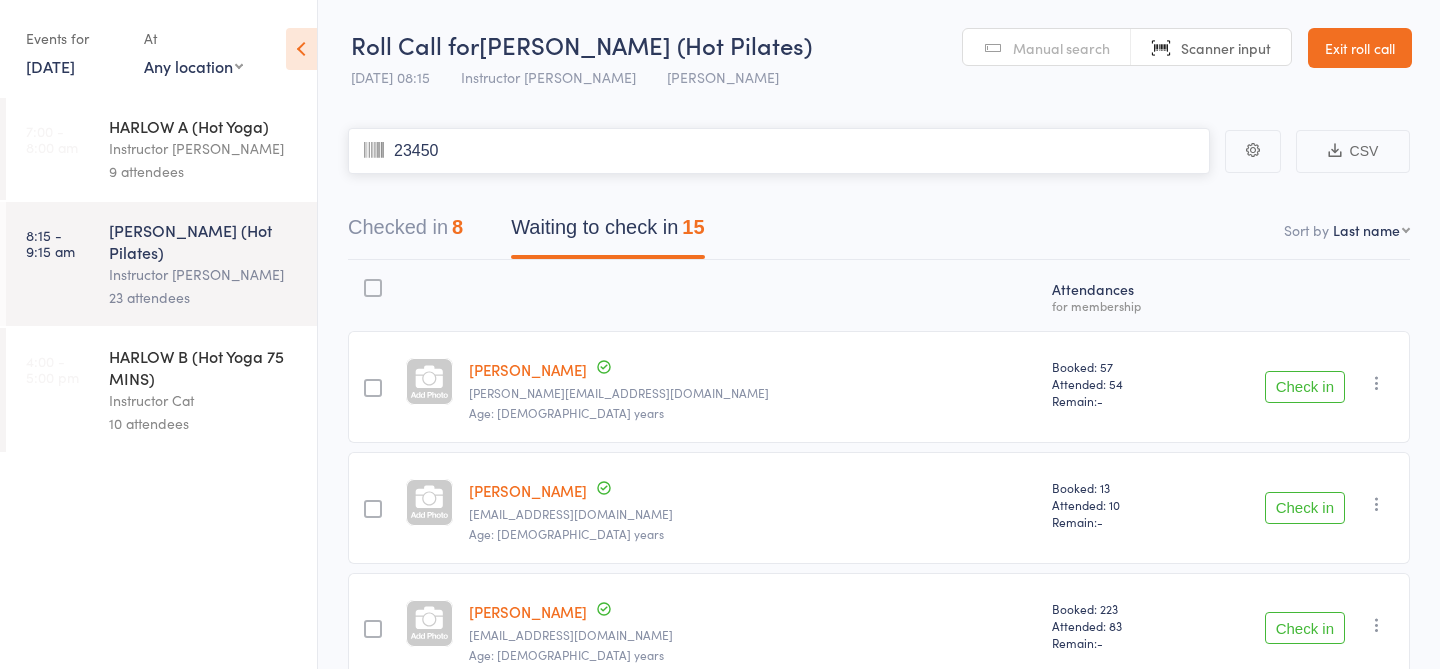 type on "23450" 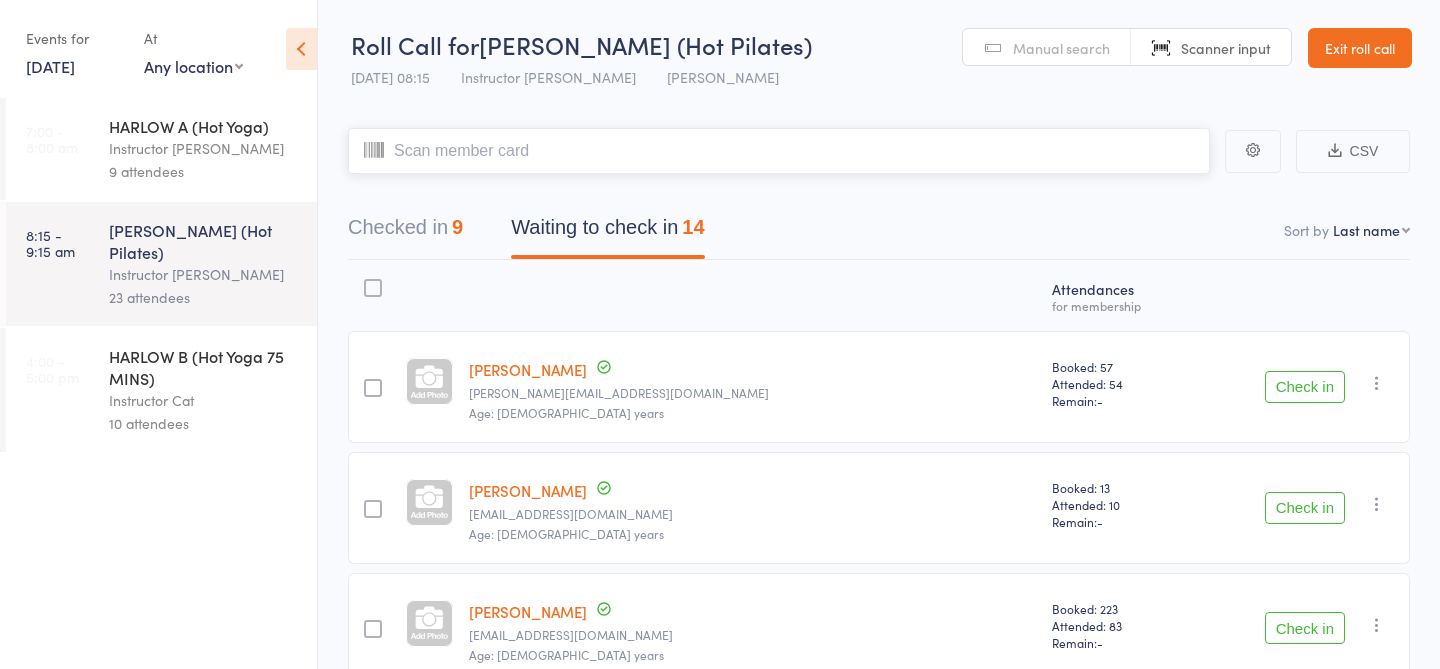 click at bounding box center (779, 151) 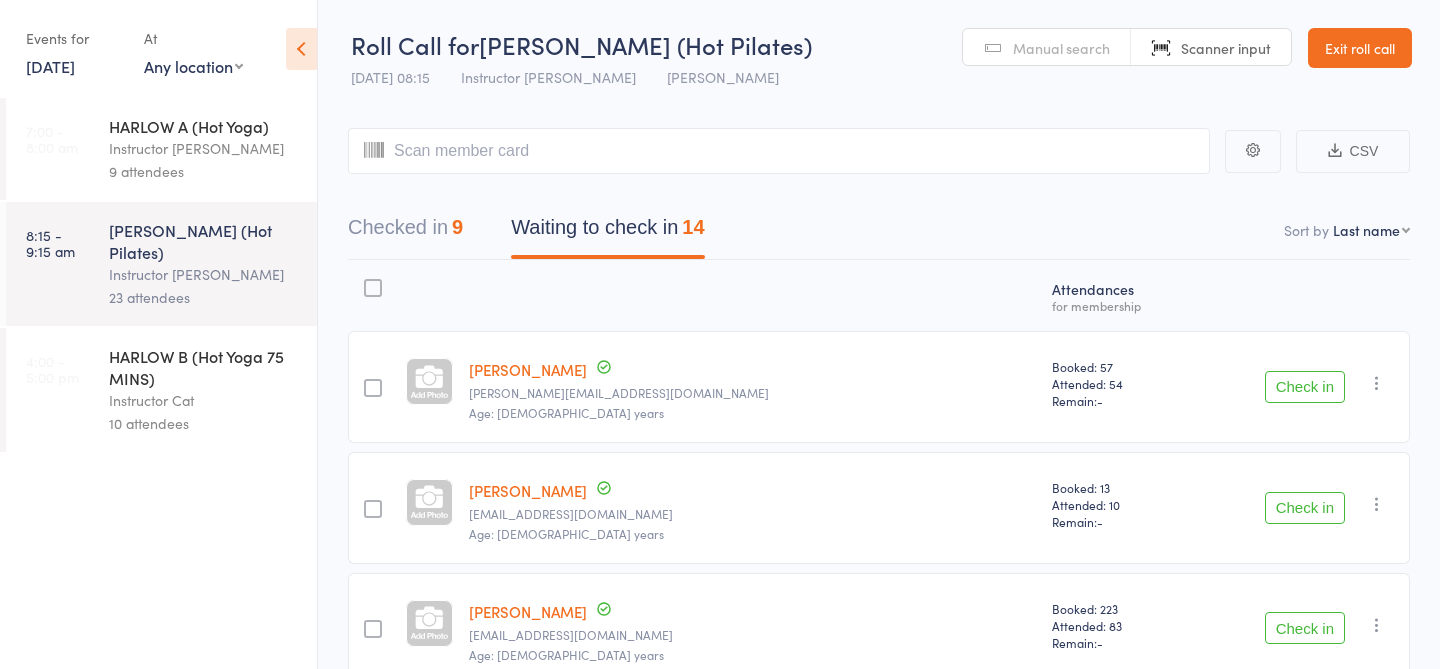 click on "Manual search" at bounding box center [1061, 48] 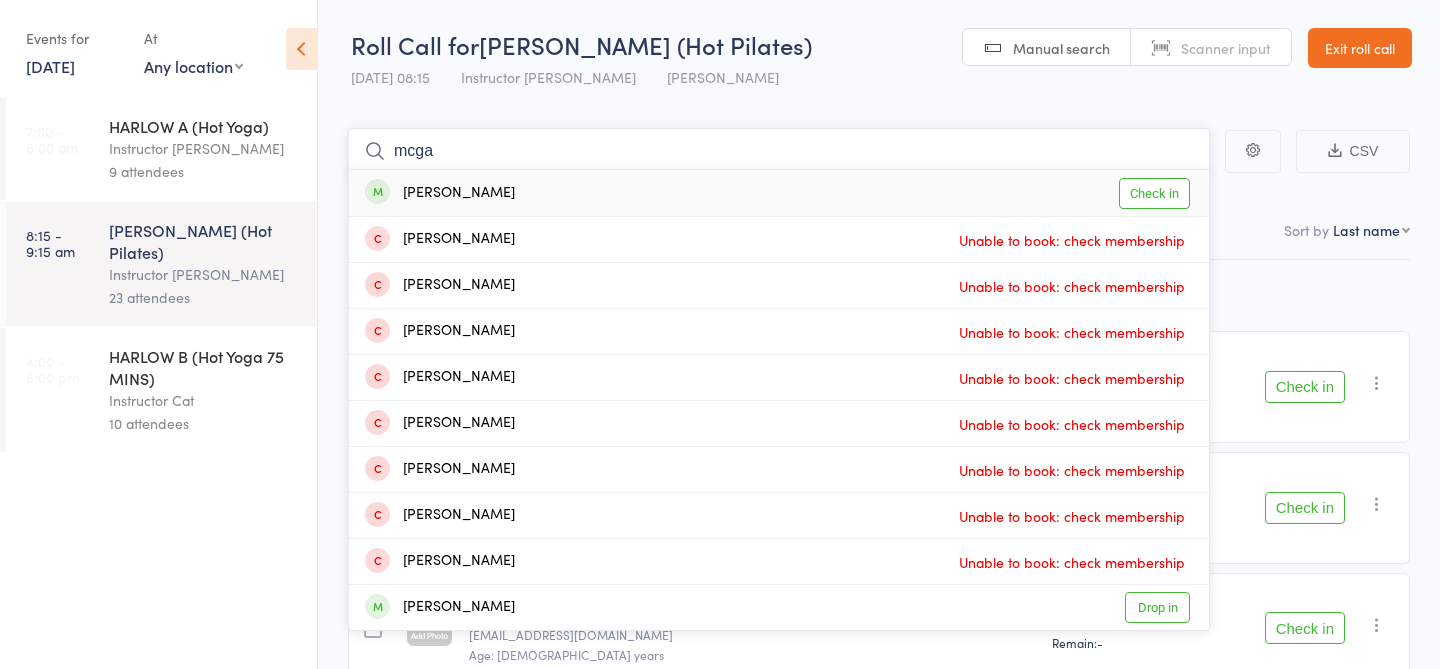 type on "mcga" 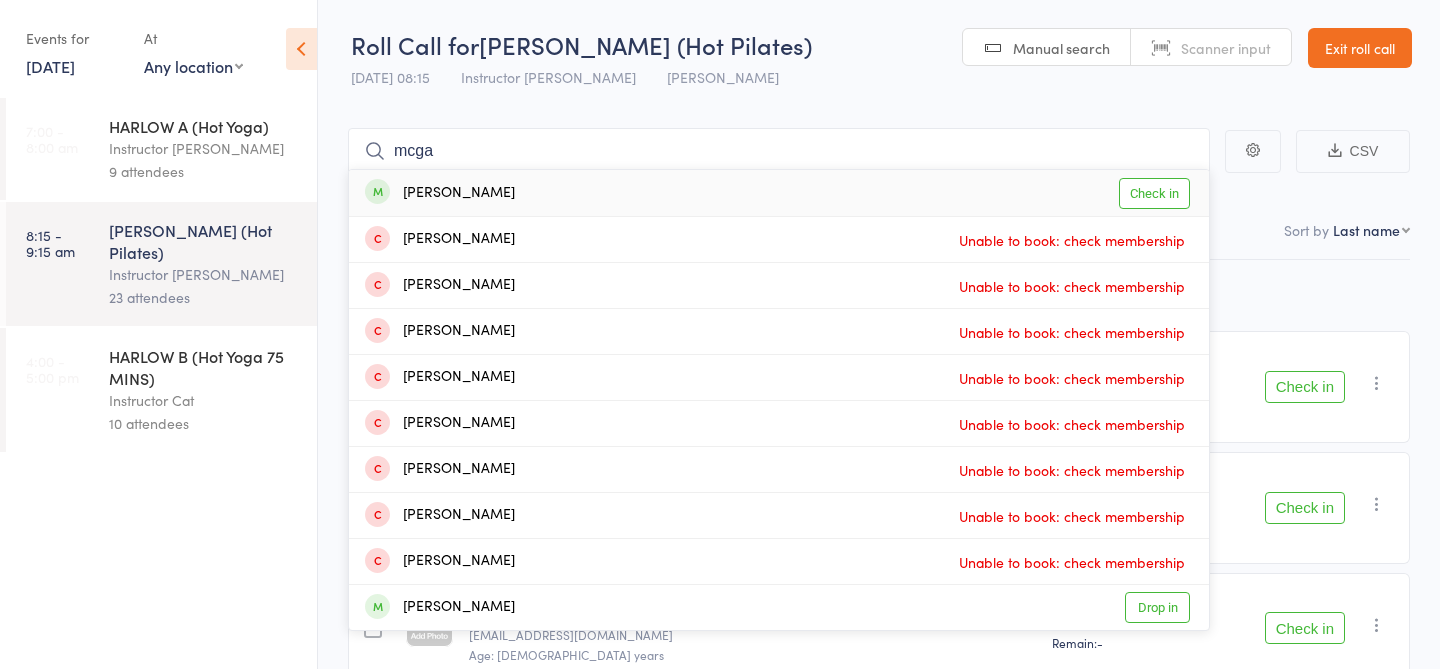 click on "Check in" at bounding box center (1154, 193) 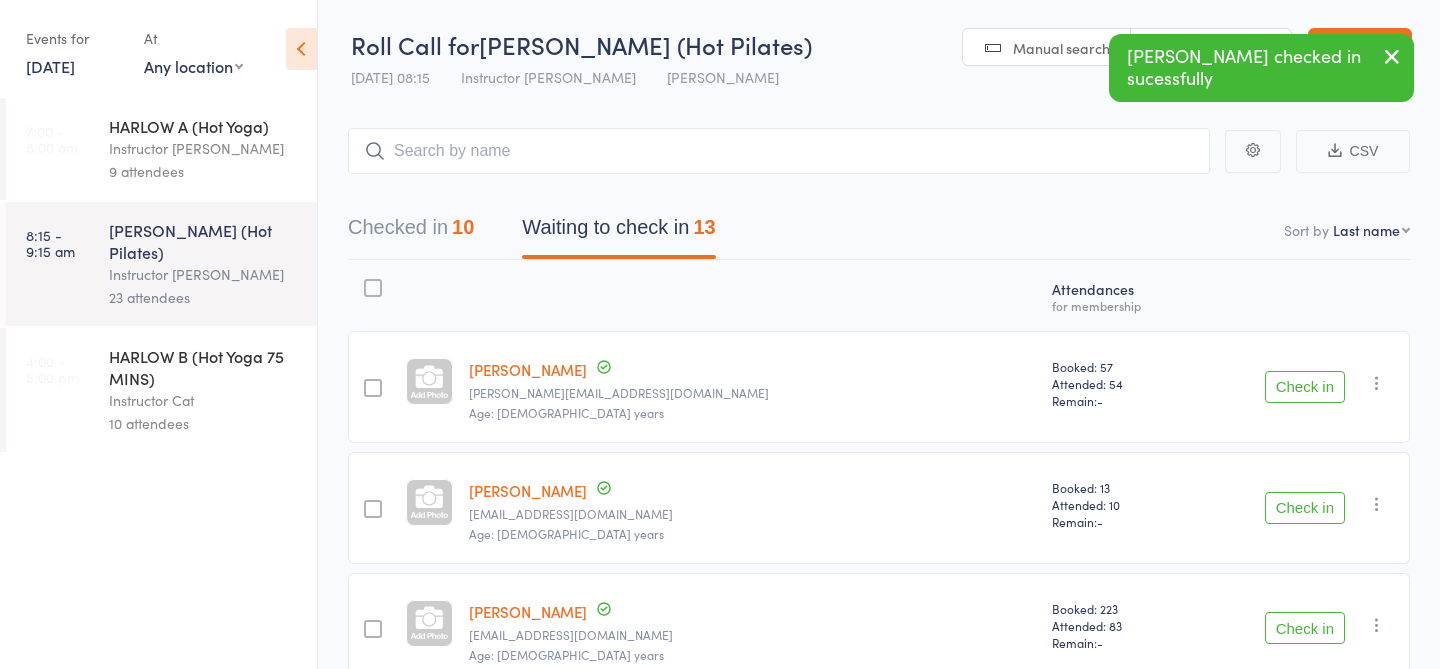 click on "Manual search" at bounding box center (1061, 48) 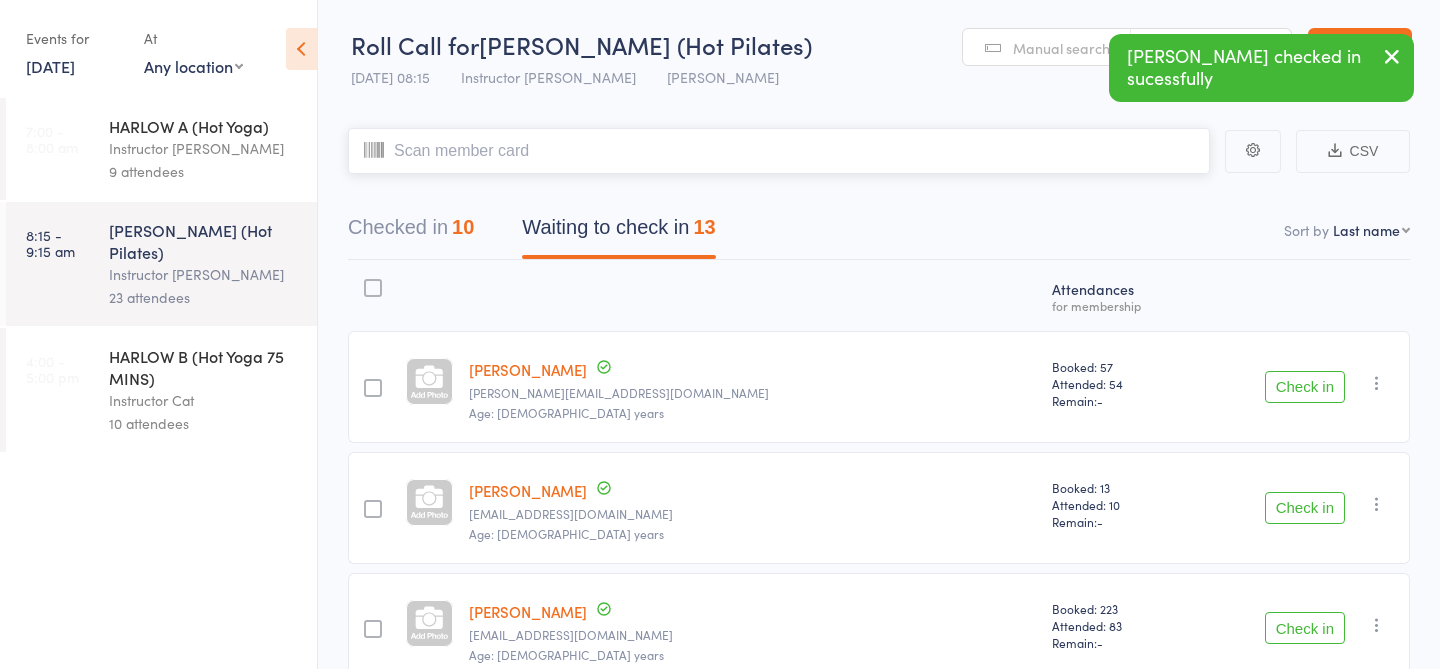 click at bounding box center [779, 151] 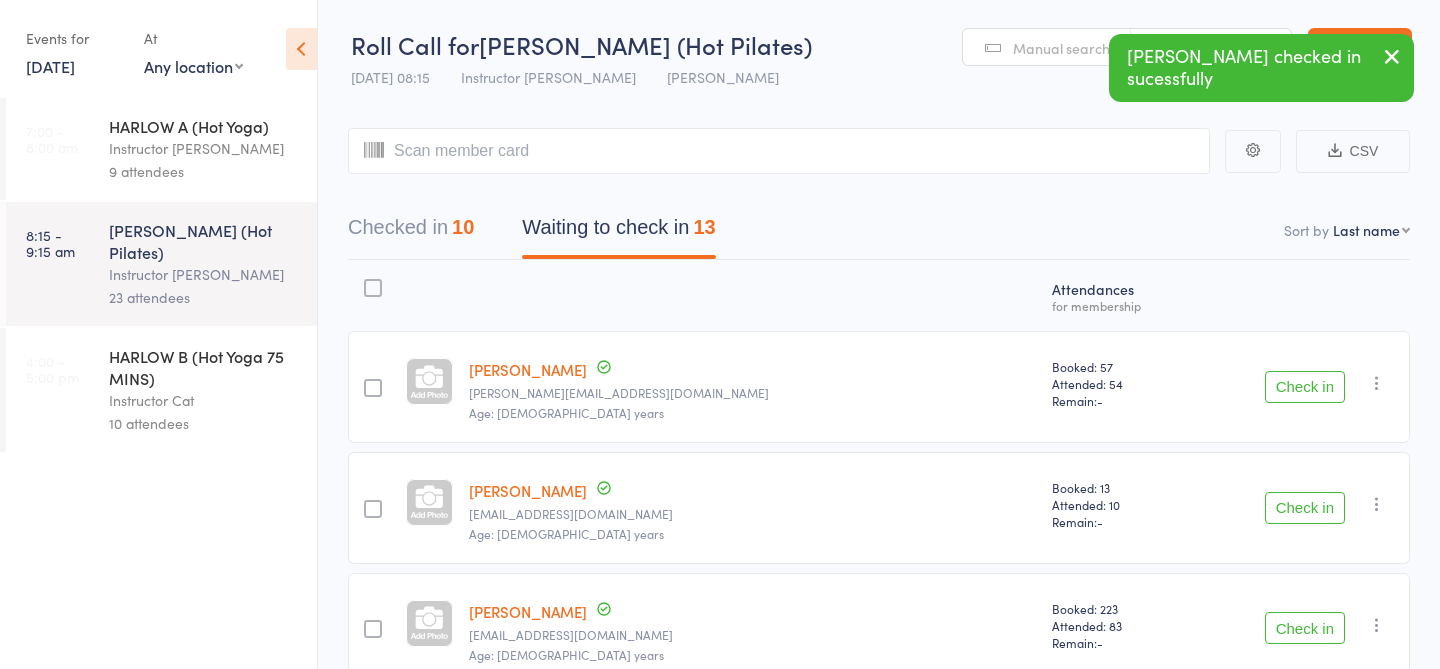 click on "Manual search" at bounding box center [1047, 48] 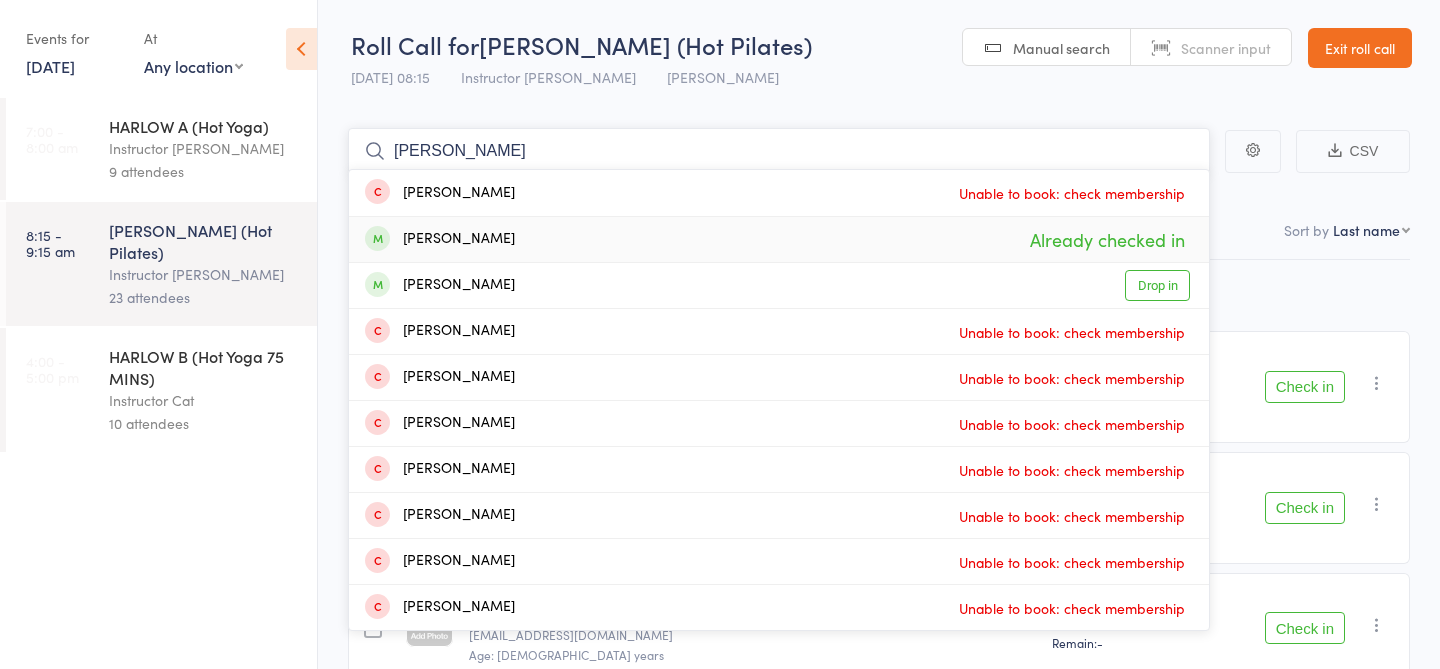 type on "ella" 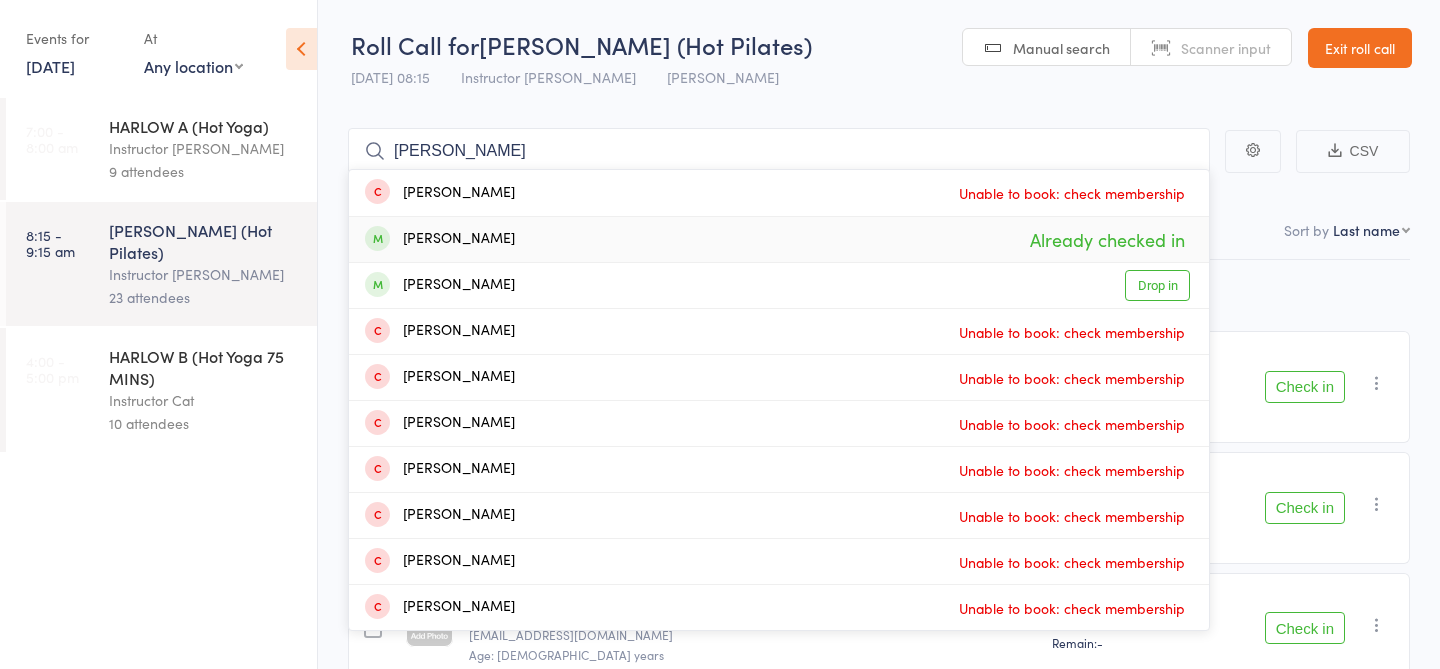 click on "Ella McGaw" at bounding box center [440, 239] 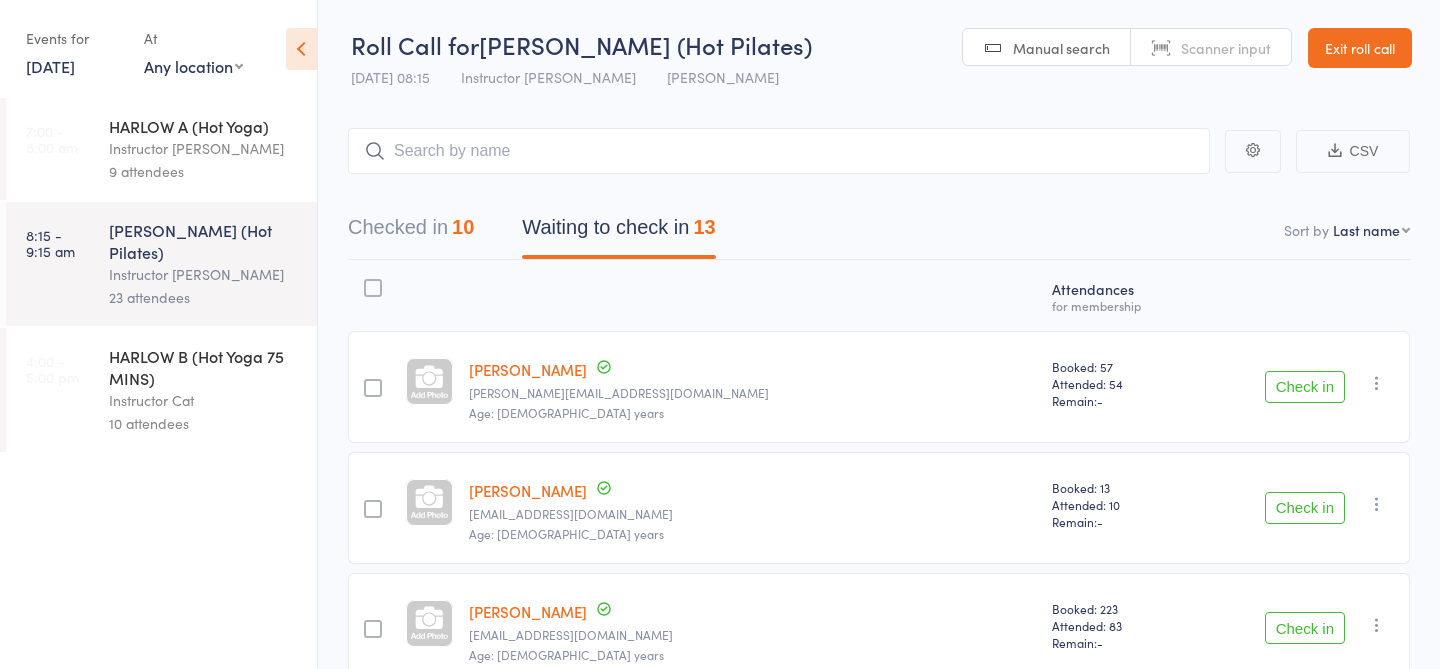 click on "Manual search" at bounding box center (1061, 48) 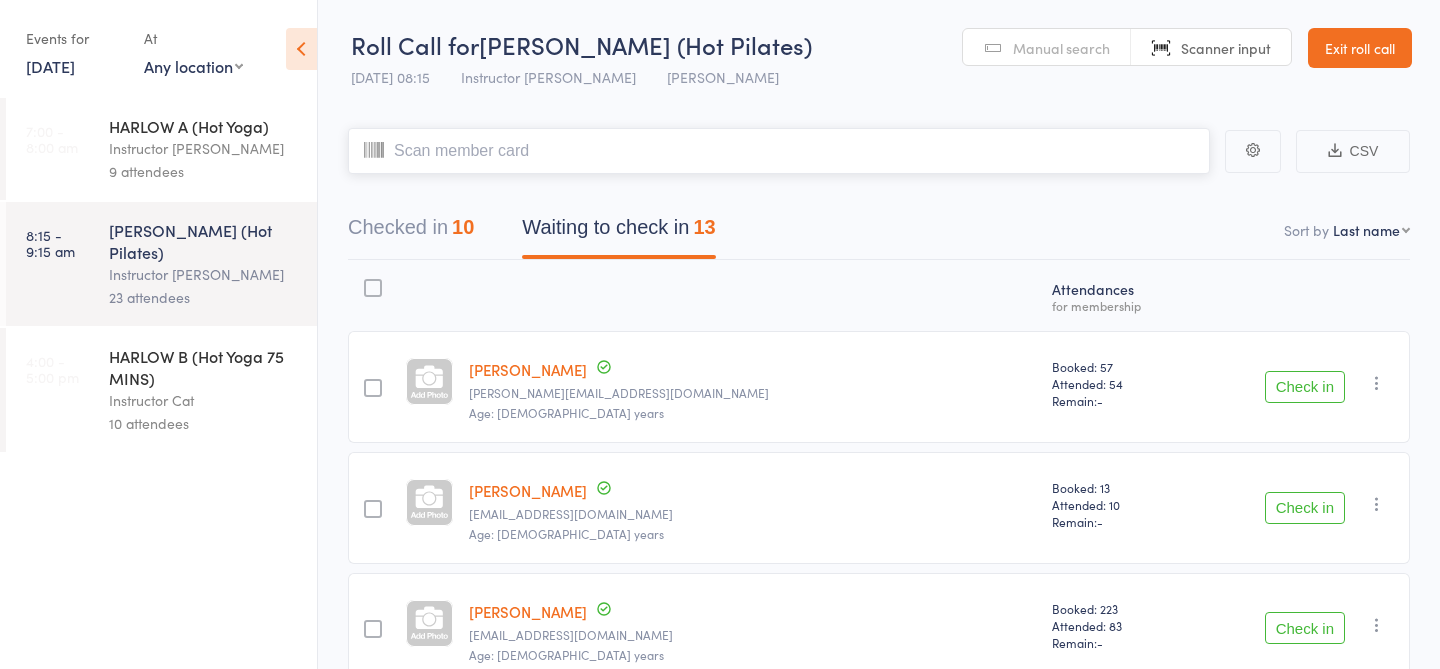 click at bounding box center [779, 151] 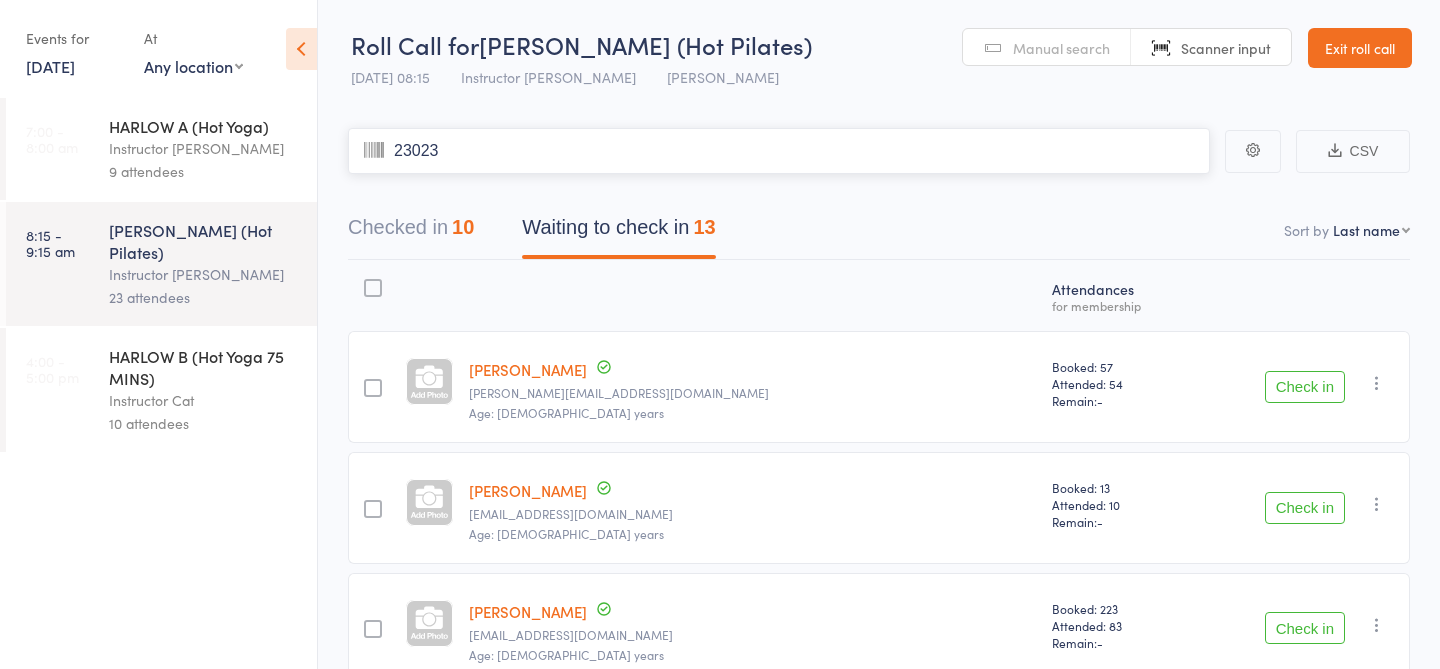 type on "23023" 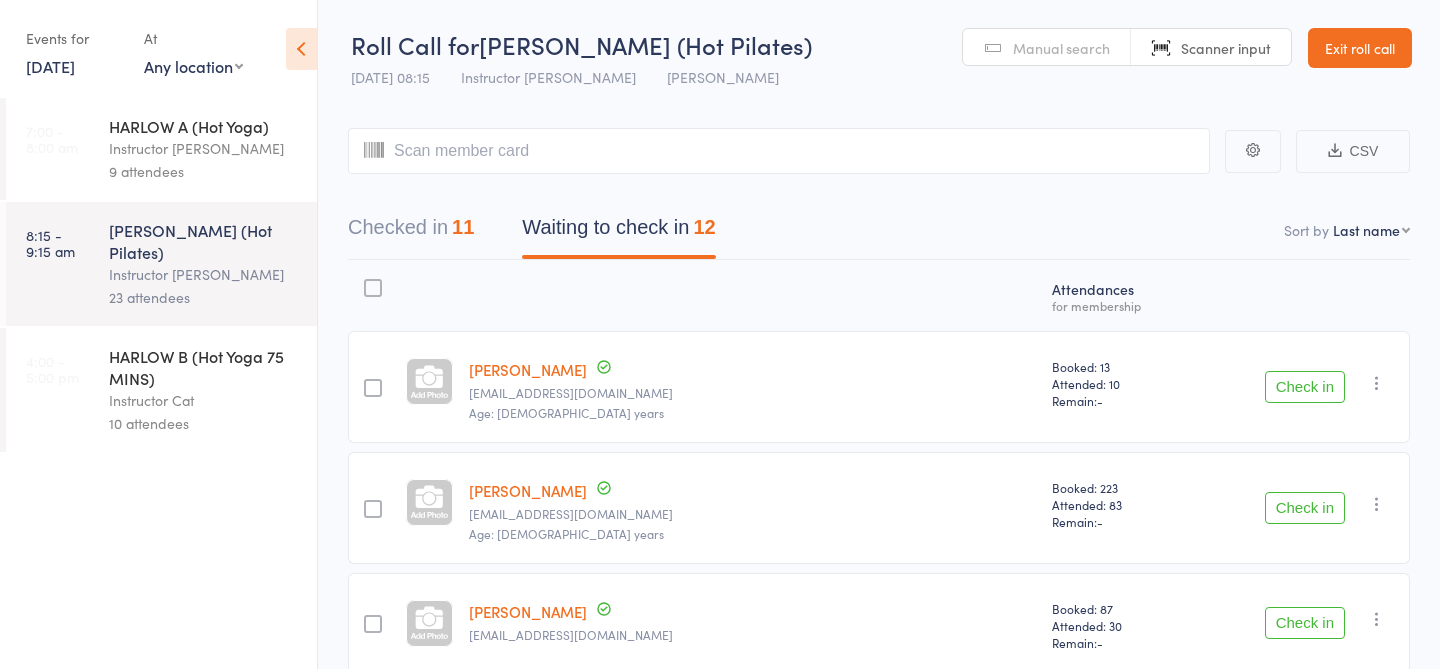 click on "CSV
Checked in  11 Waiting to check in  12
Sort by   Last name First name Last name Birthday today? Behind on payments? Check in time Next payment date Next payment amount Membership name Membership expires Classes booked Classes attended Classes remaining Atten­dances for membership Sinead Duffin    sinead.duffin2@gmail.com Age: 26 years Booked: 13 Attended: 10 Remain:  - Check in Check in Send message Add Note Add Flag Remove Mark absent
Maya Finselbach    mfinselbach@optusnet.com.au Age: 20 years Booked: 223 Attended: 83 Remain:  - Check in Check in Send message Add Note Add Flag Remove Mark absent
Nina Gomez    kf.gmez@gmail.com Booked: 87 Attended: 30 Remain:  - Check in Check in Send message Add Note Add Flag Remove Mark absent
Sharon Jordan    Sharonjordan7777@gmail.com Age: 63 years Booked: 218 Attended: 209 Remain:  - Check in Check in Send message Add Note Add Flag Remove Mark absent
Yesol Kwon    kwonyesol@gmail.com Age: 37 years Booked: 298 Attended: 290 Remain:  - Check in Check in" at bounding box center (879, 973) 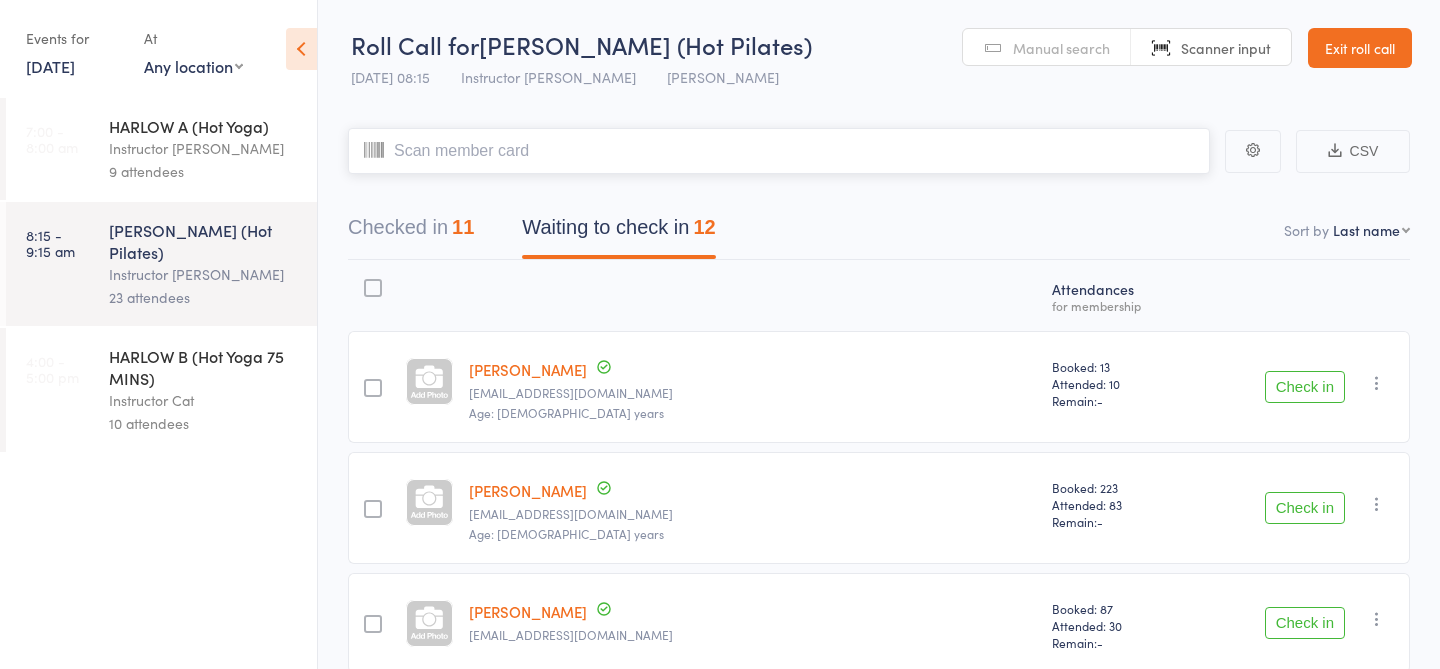click at bounding box center (779, 151) 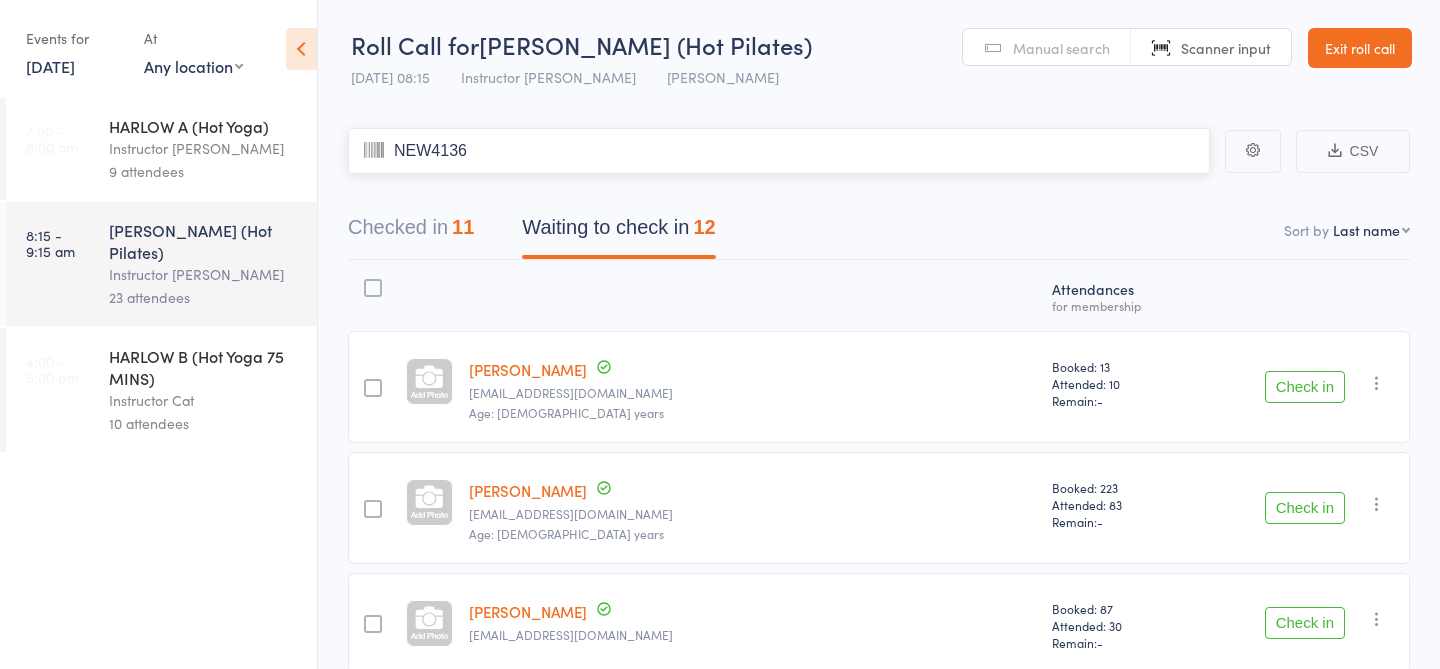 type on "NEW4136" 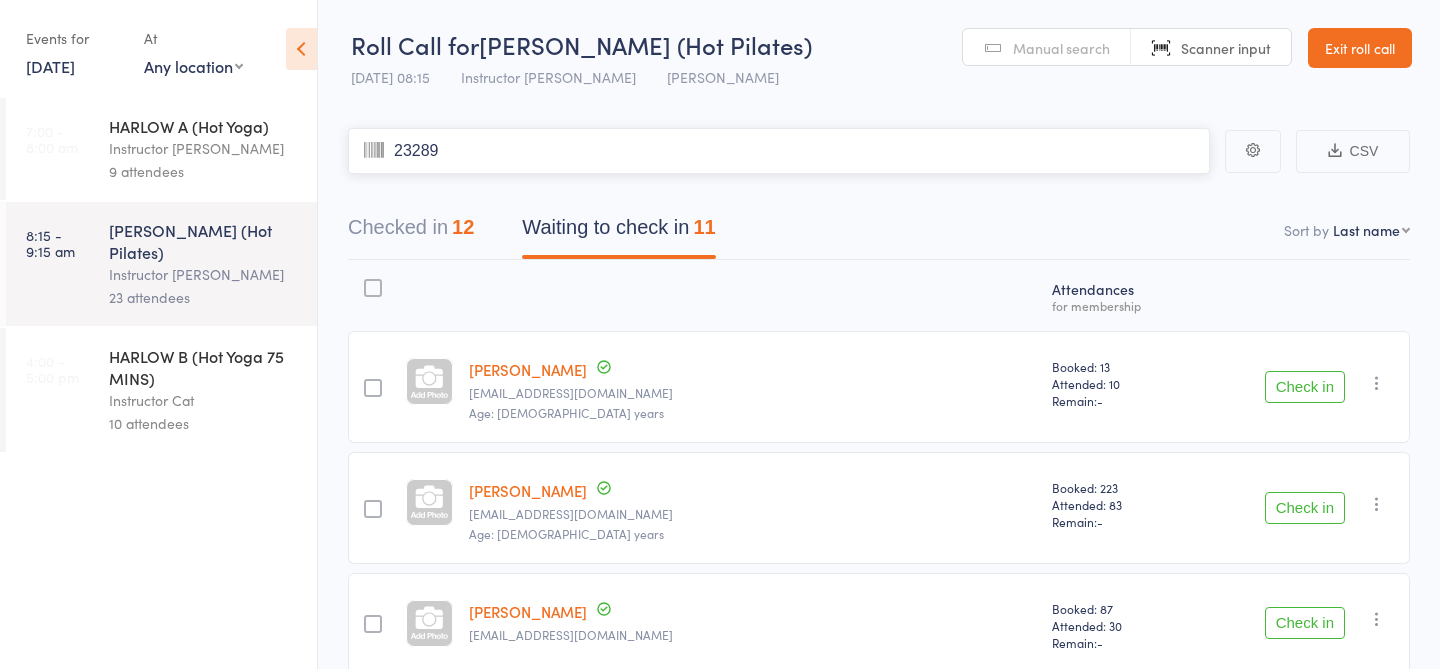type on "23289" 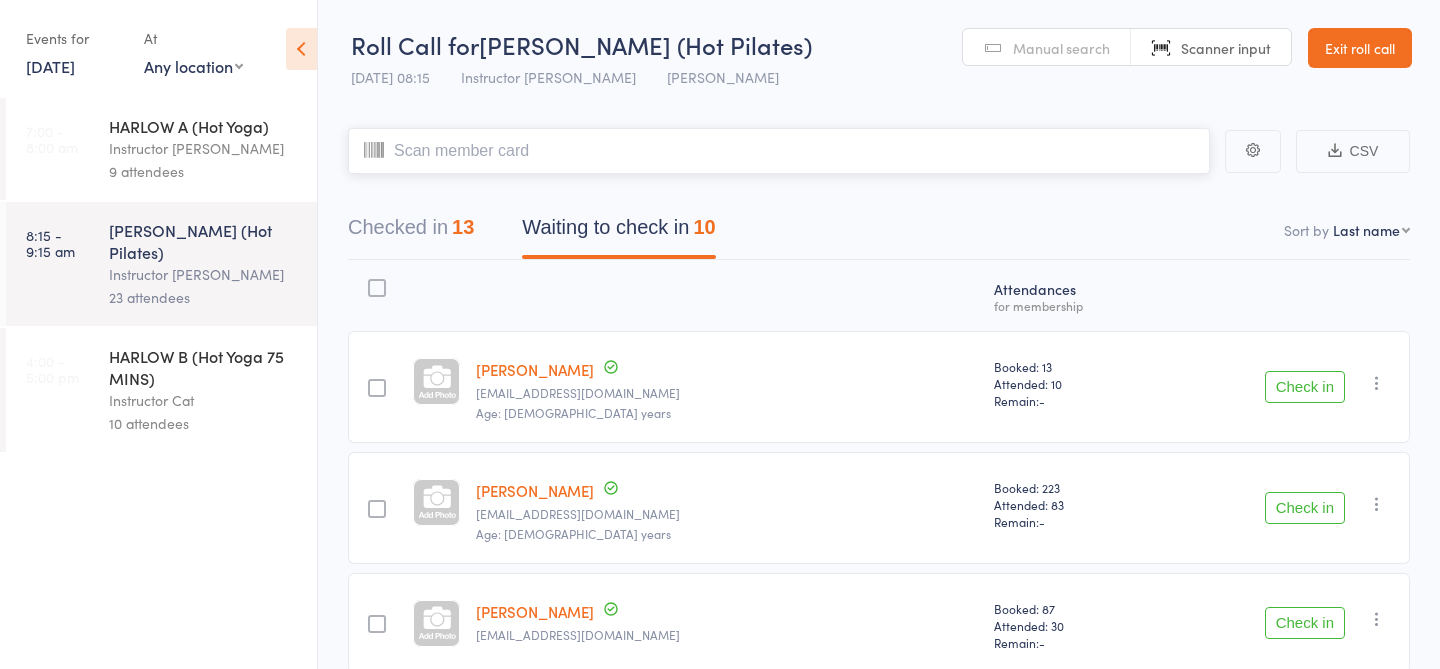 click at bounding box center (779, 151) 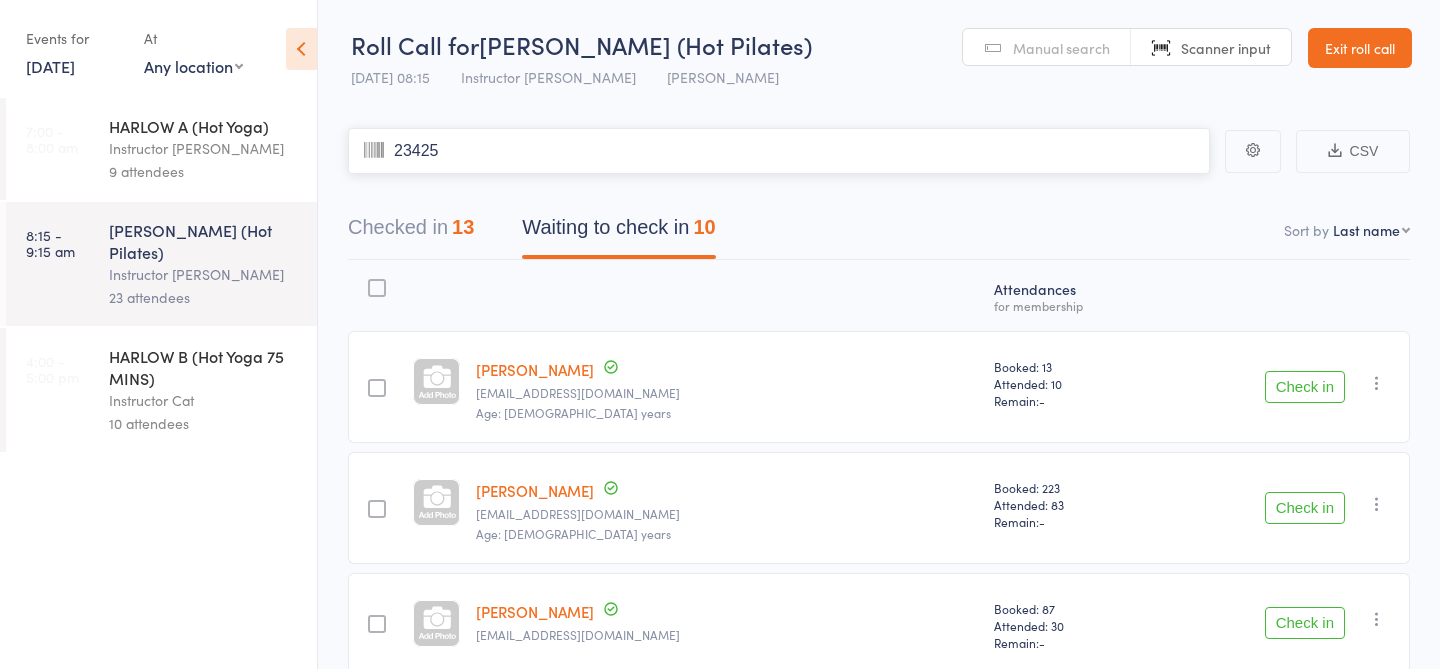 type on "23425" 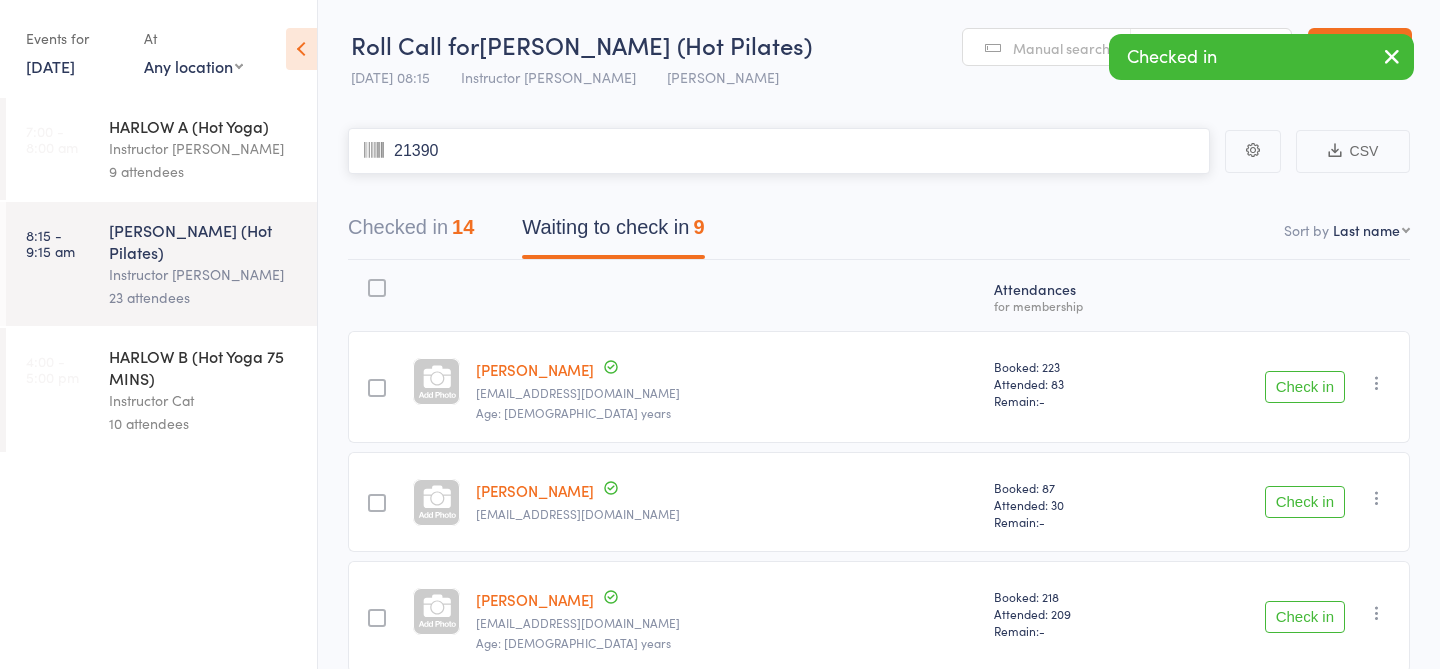 type on "21390" 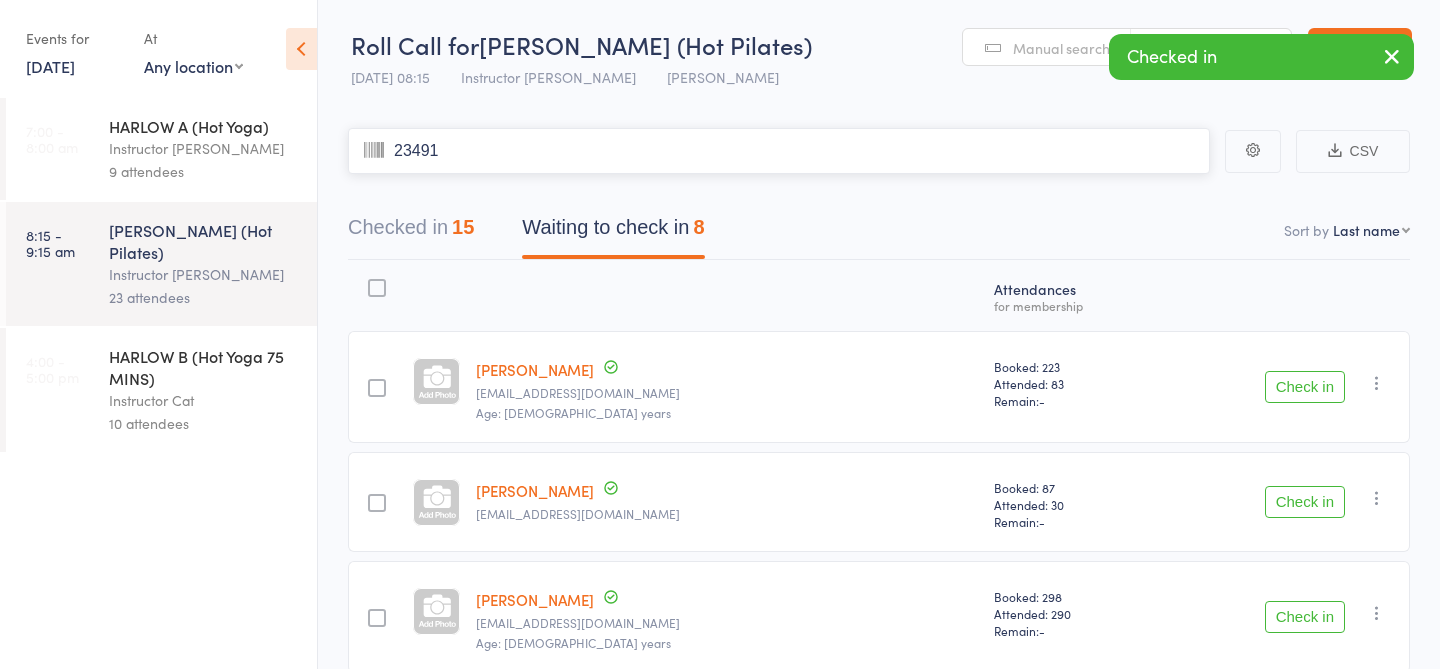 type on "23491" 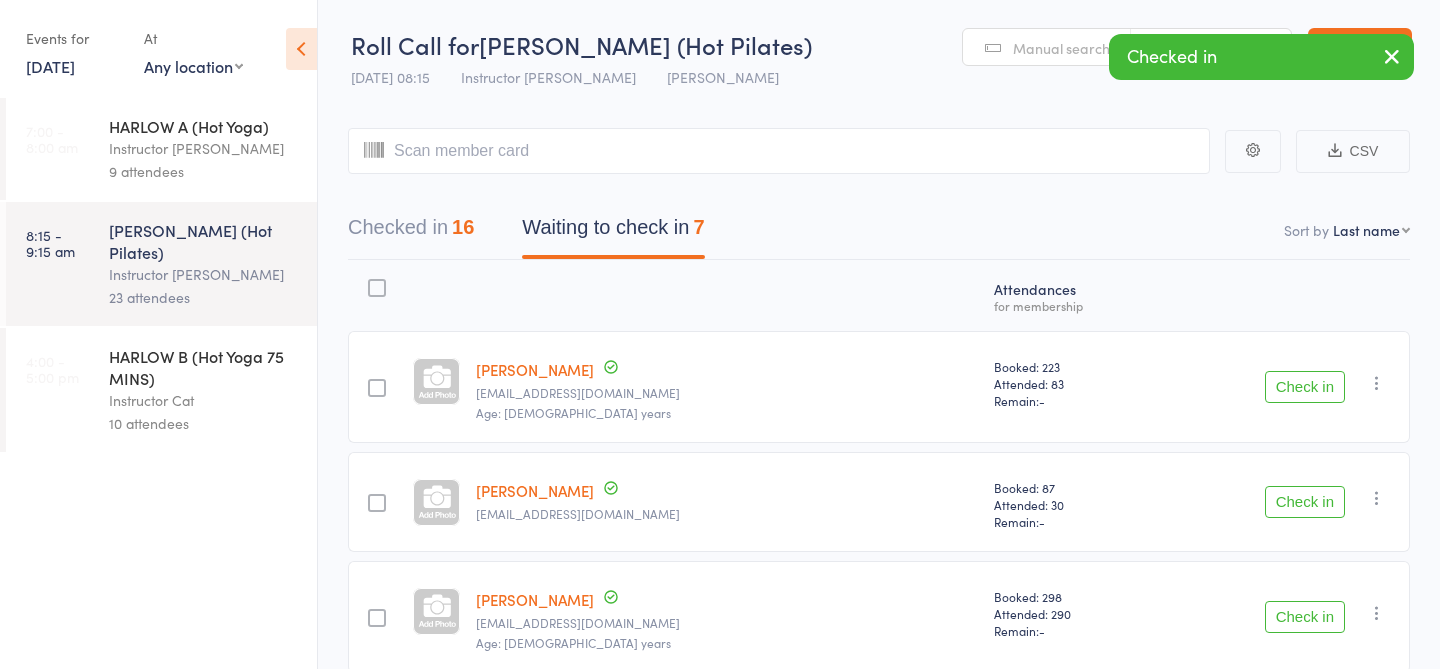 click on "Manual search" at bounding box center [1061, 48] 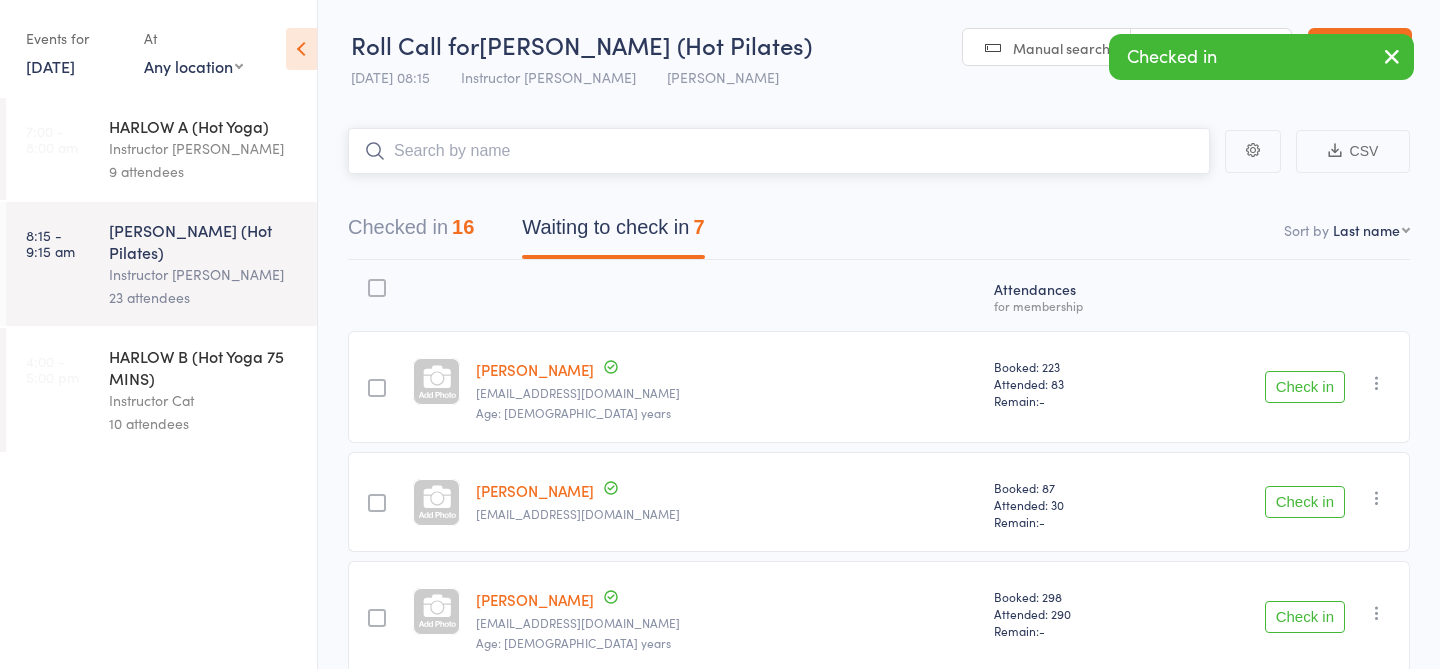 click at bounding box center (779, 151) 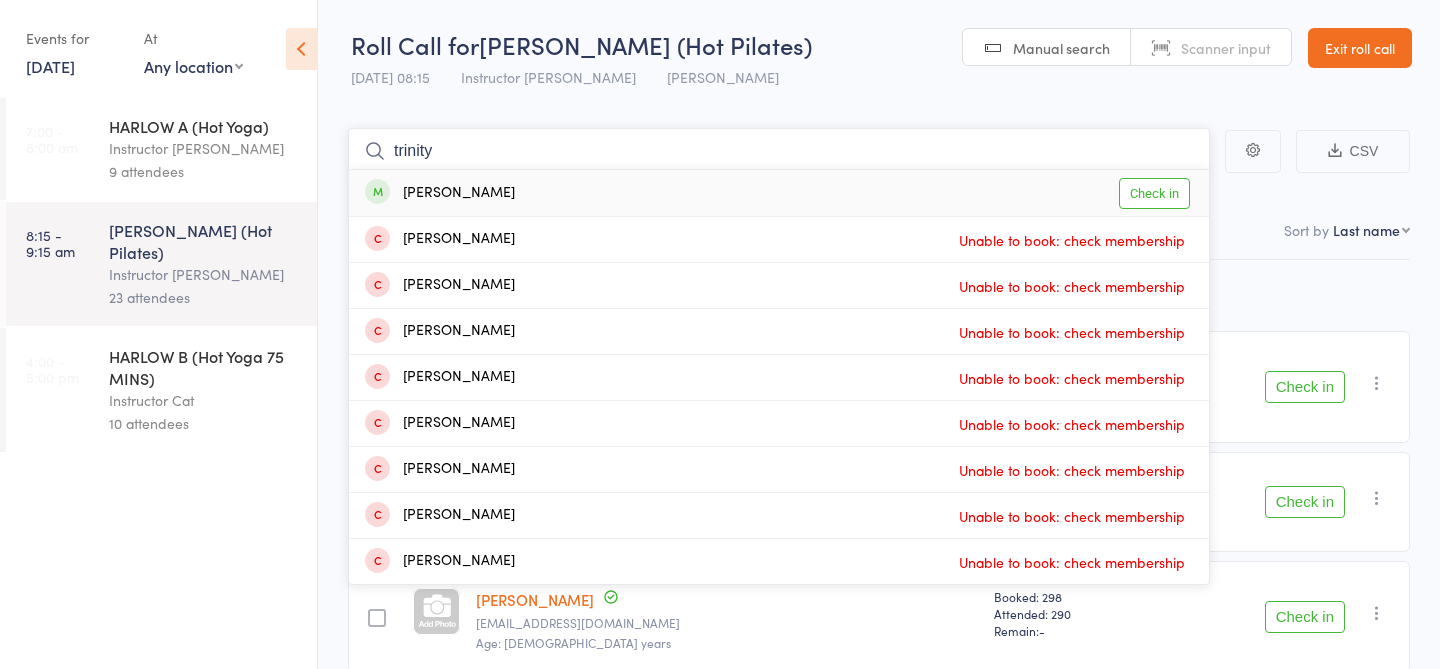 type on "trinity" 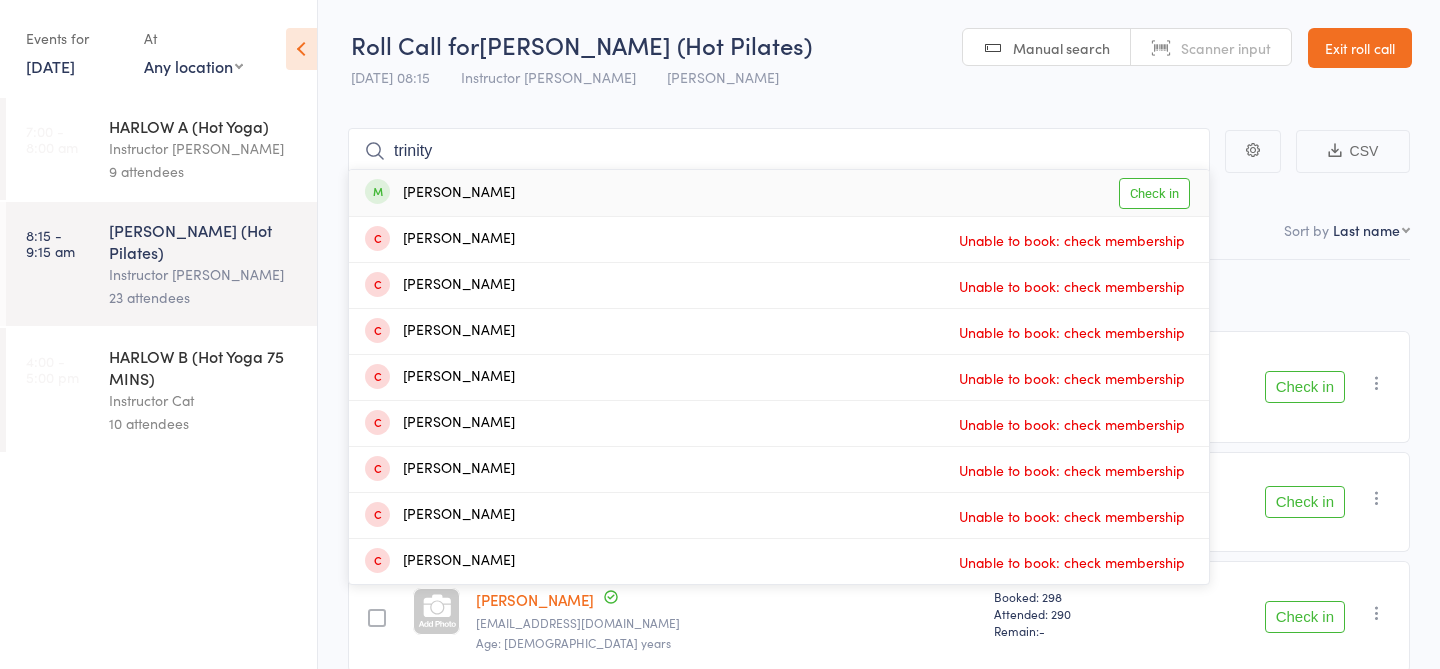 click on "Check in" at bounding box center [1154, 193] 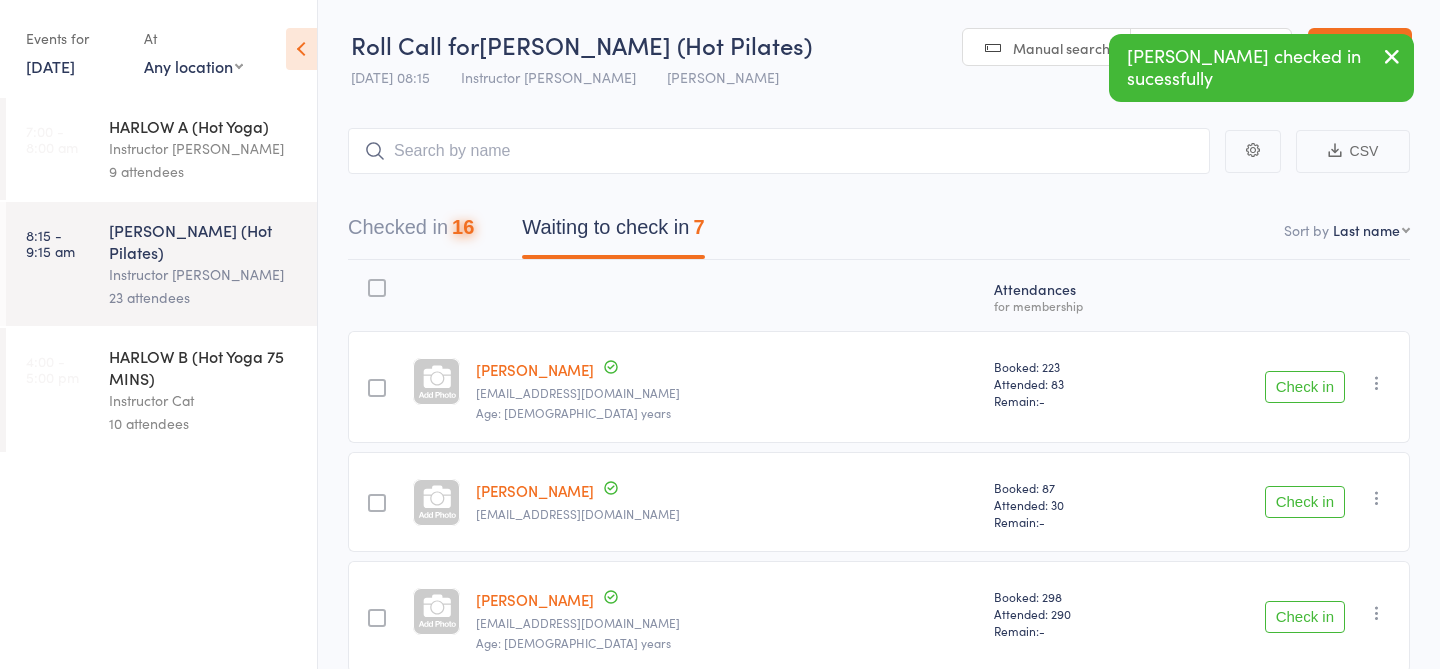 click on "Manual search" at bounding box center (1047, 48) 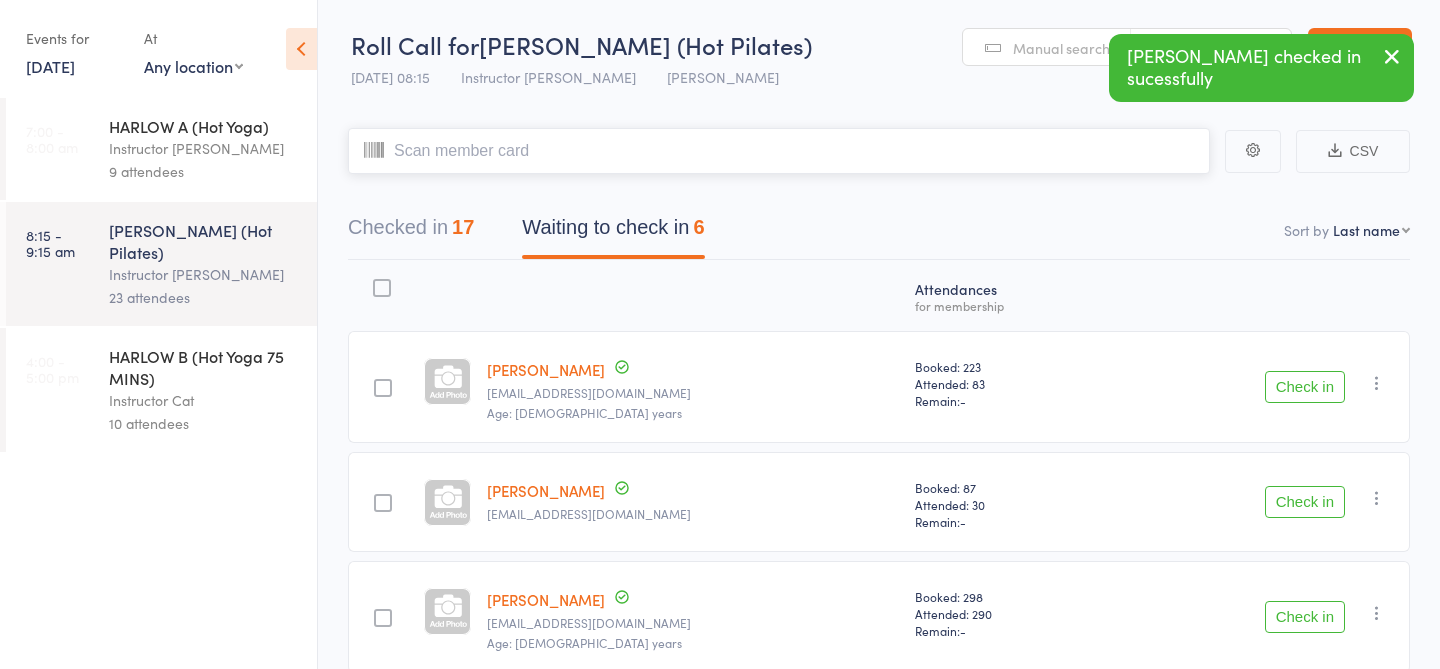 click at bounding box center [779, 151] 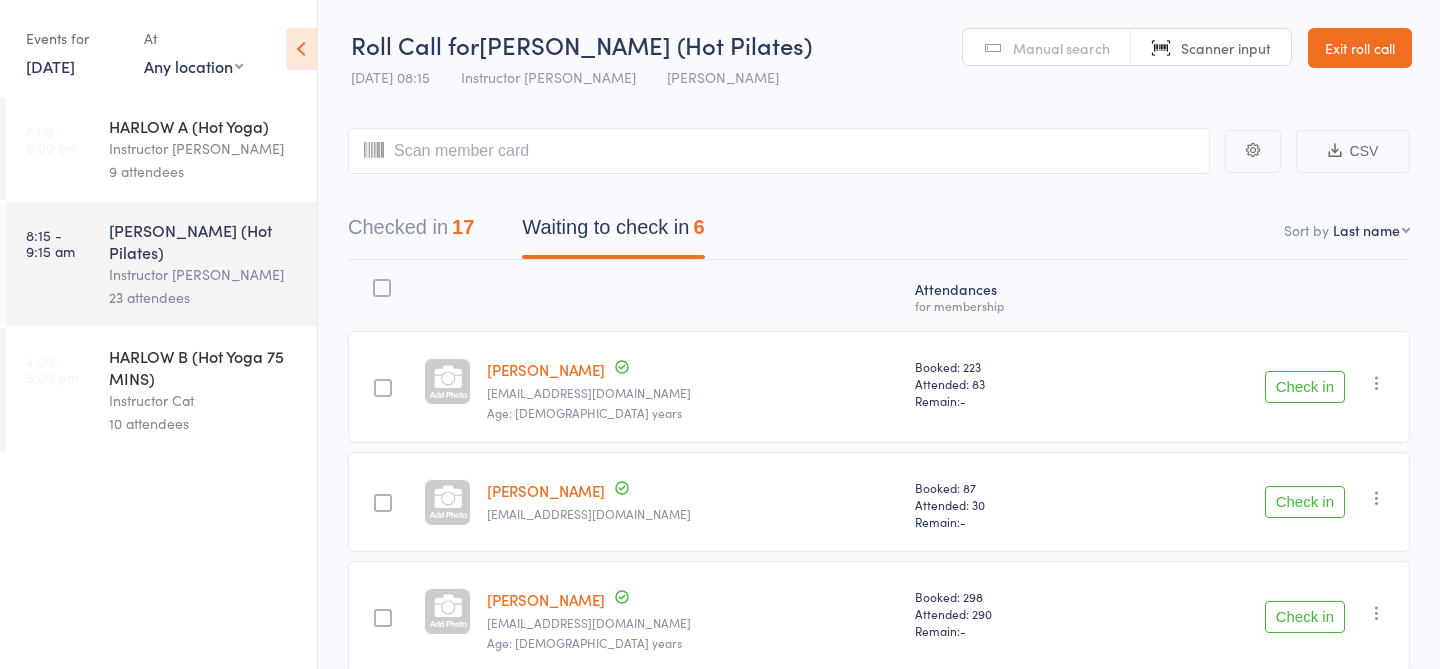 click on "Manual search" at bounding box center [1061, 48] 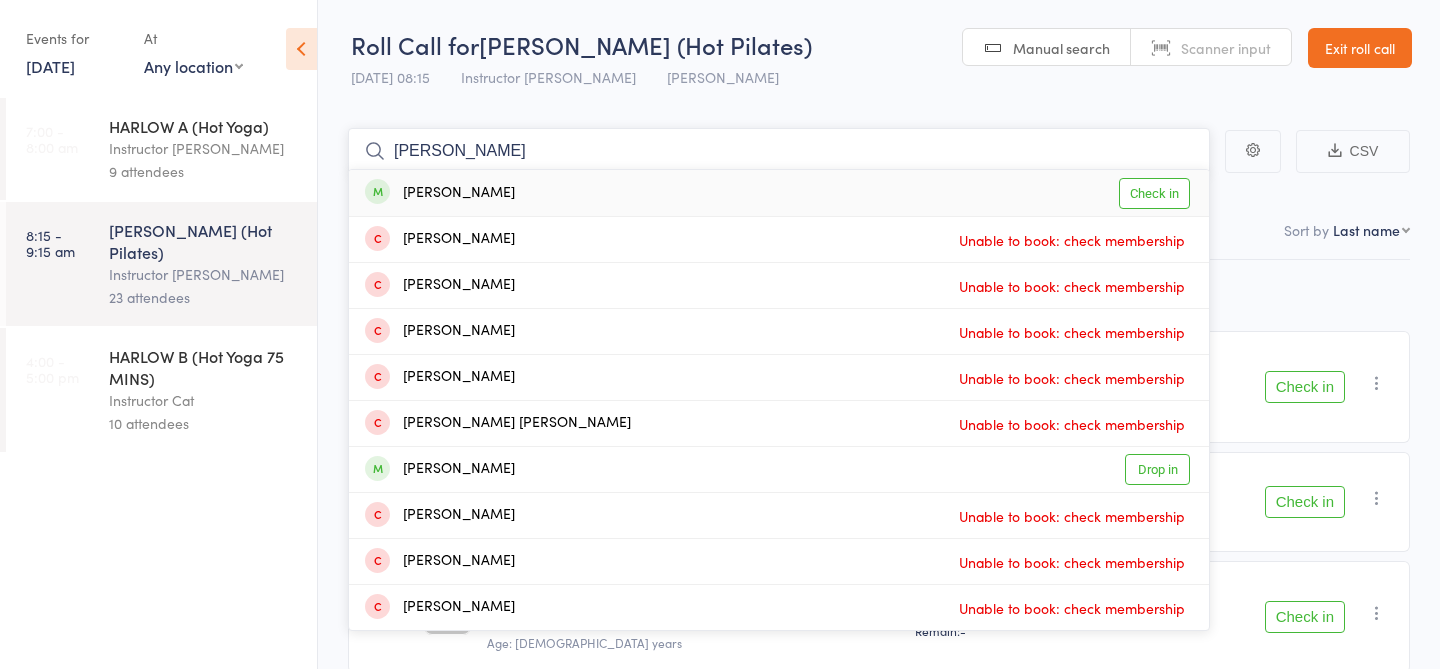 type on "tom roberts" 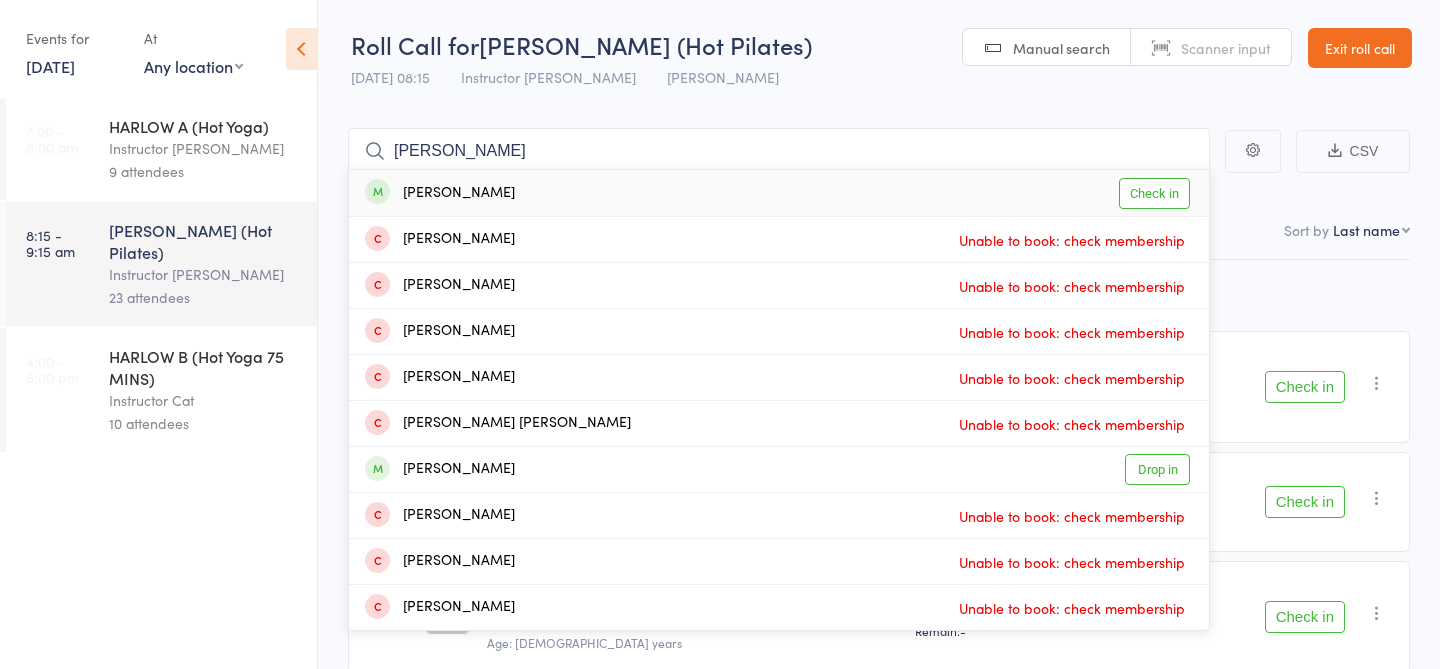 click on "Check in" at bounding box center (1154, 193) 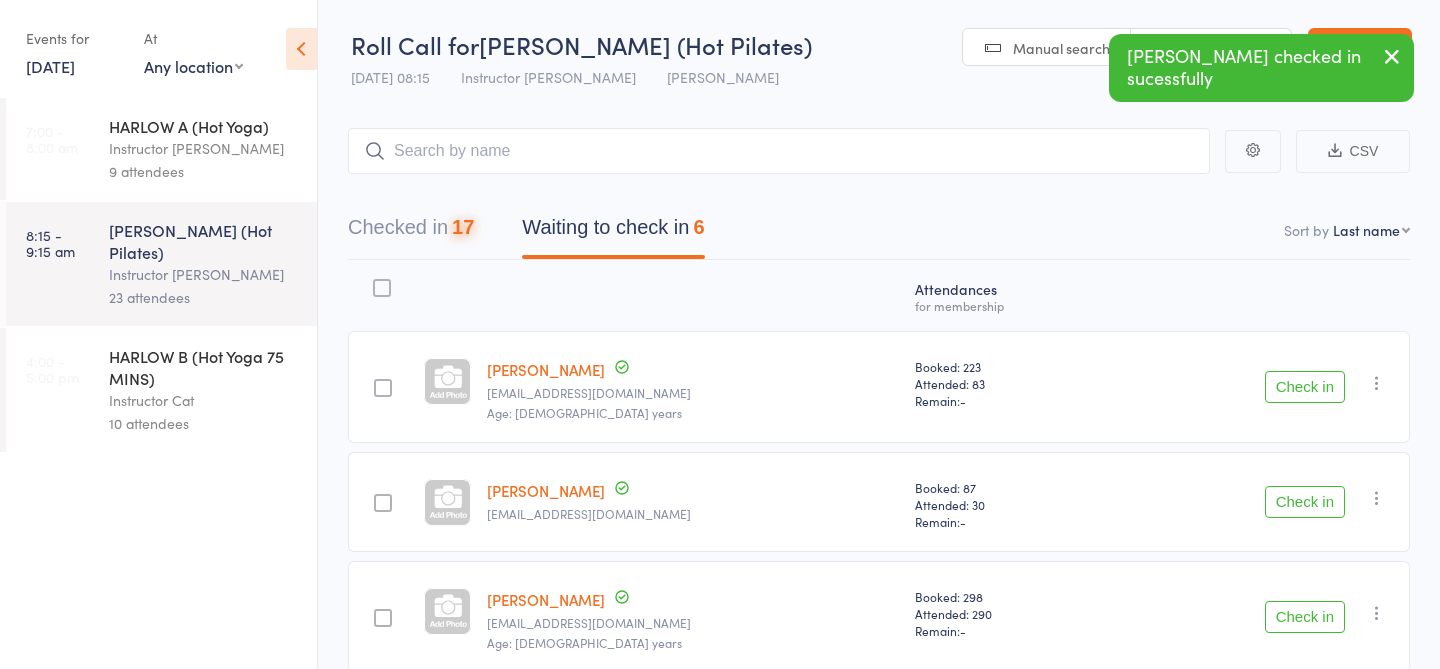 click on "Manual search" at bounding box center (1061, 48) 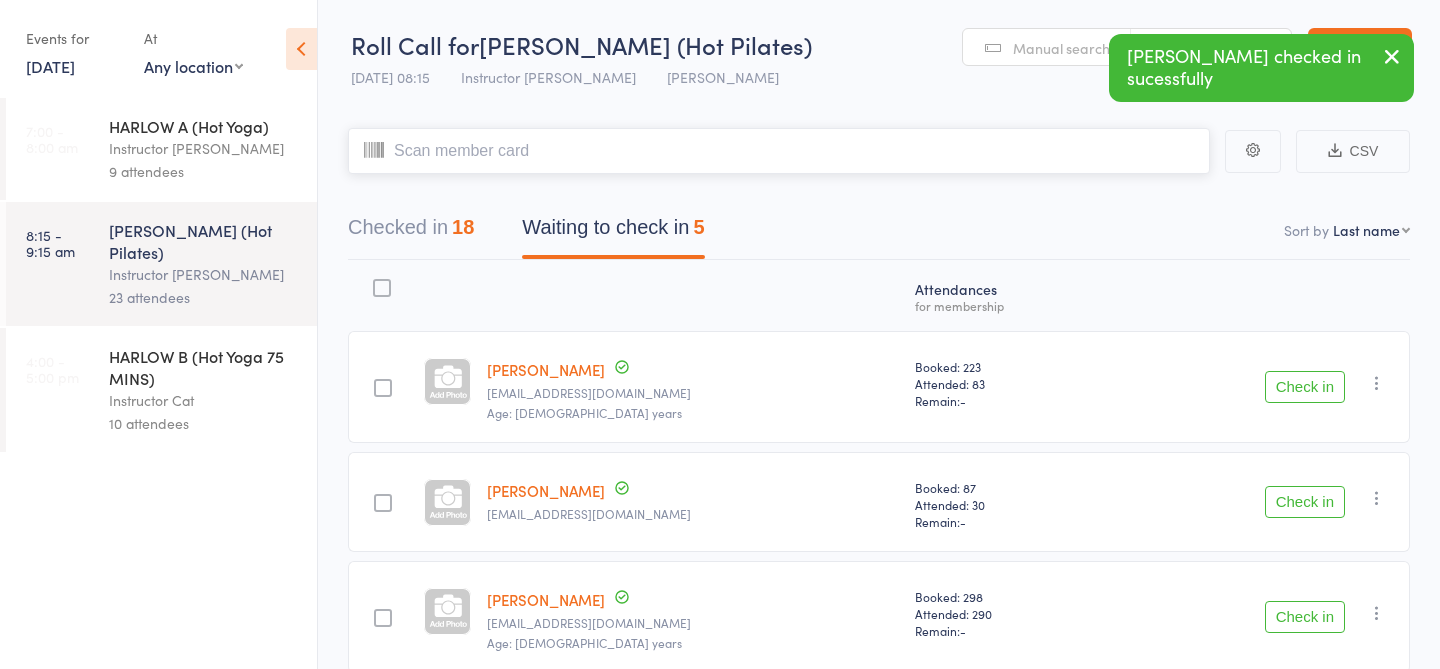 click at bounding box center [779, 151] 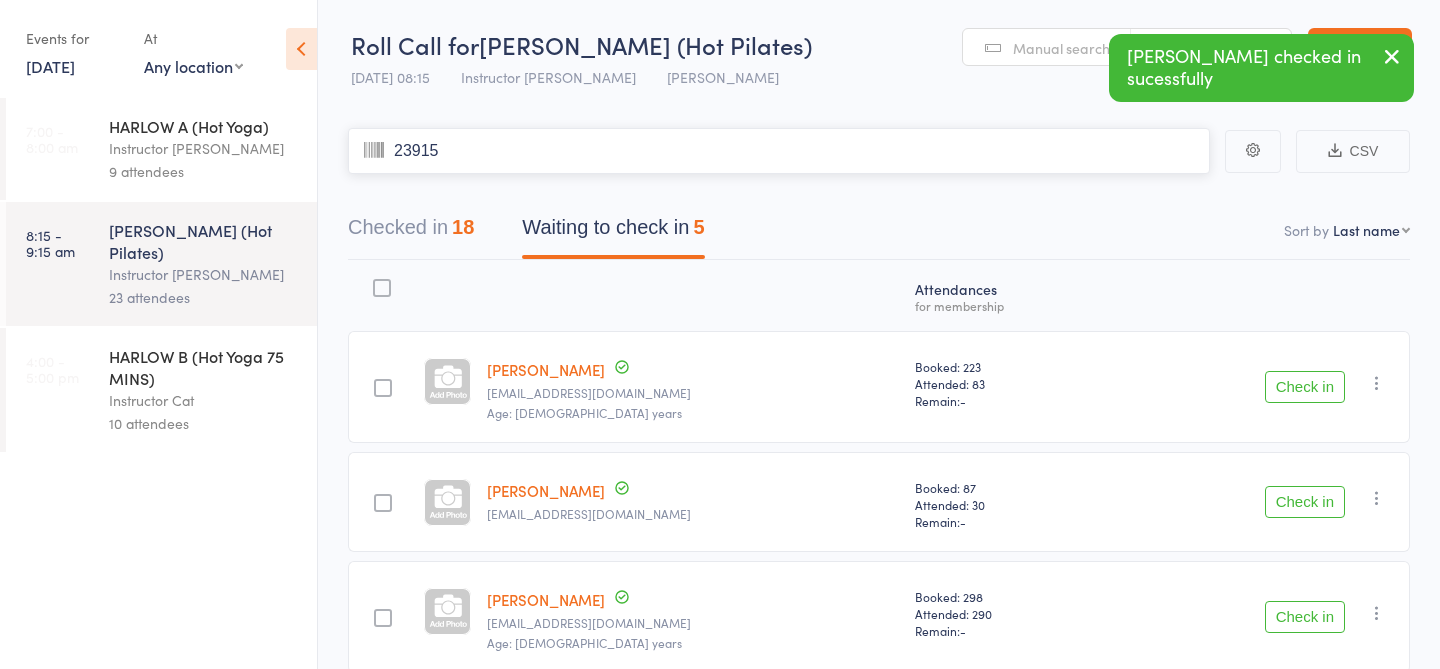 type on "23915" 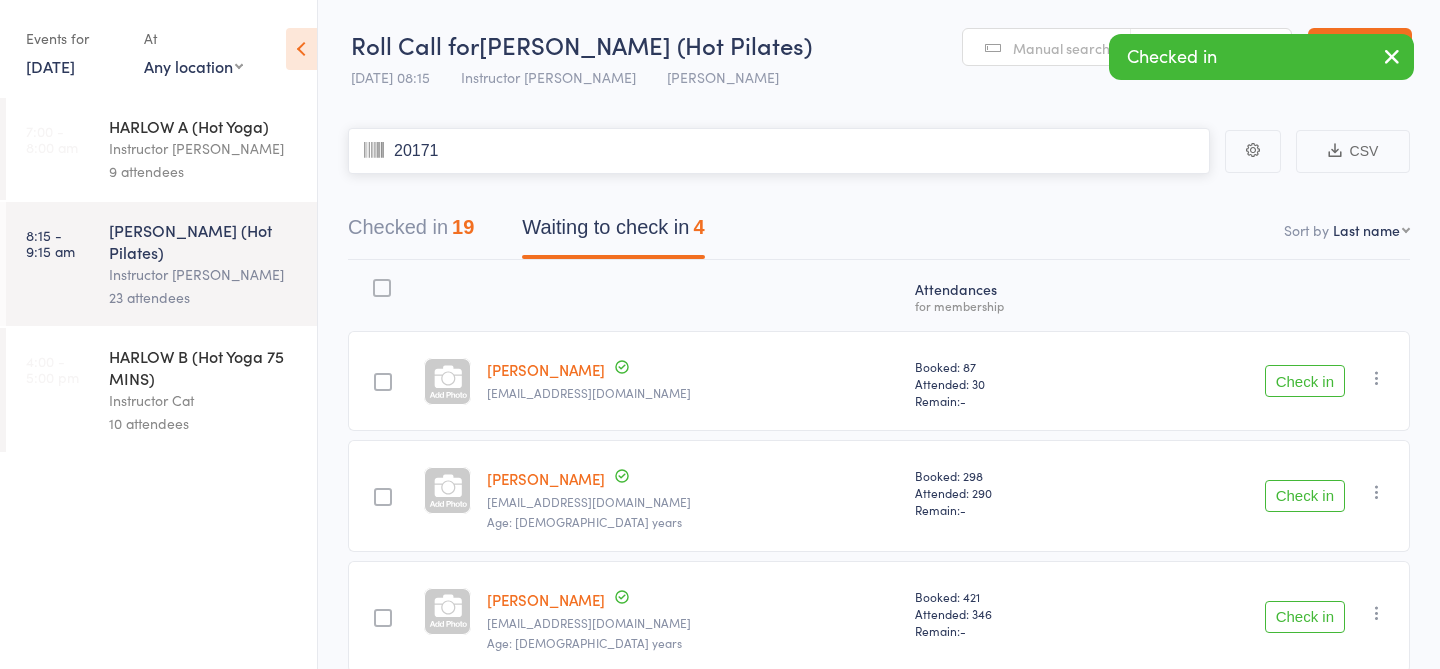 type on "20171" 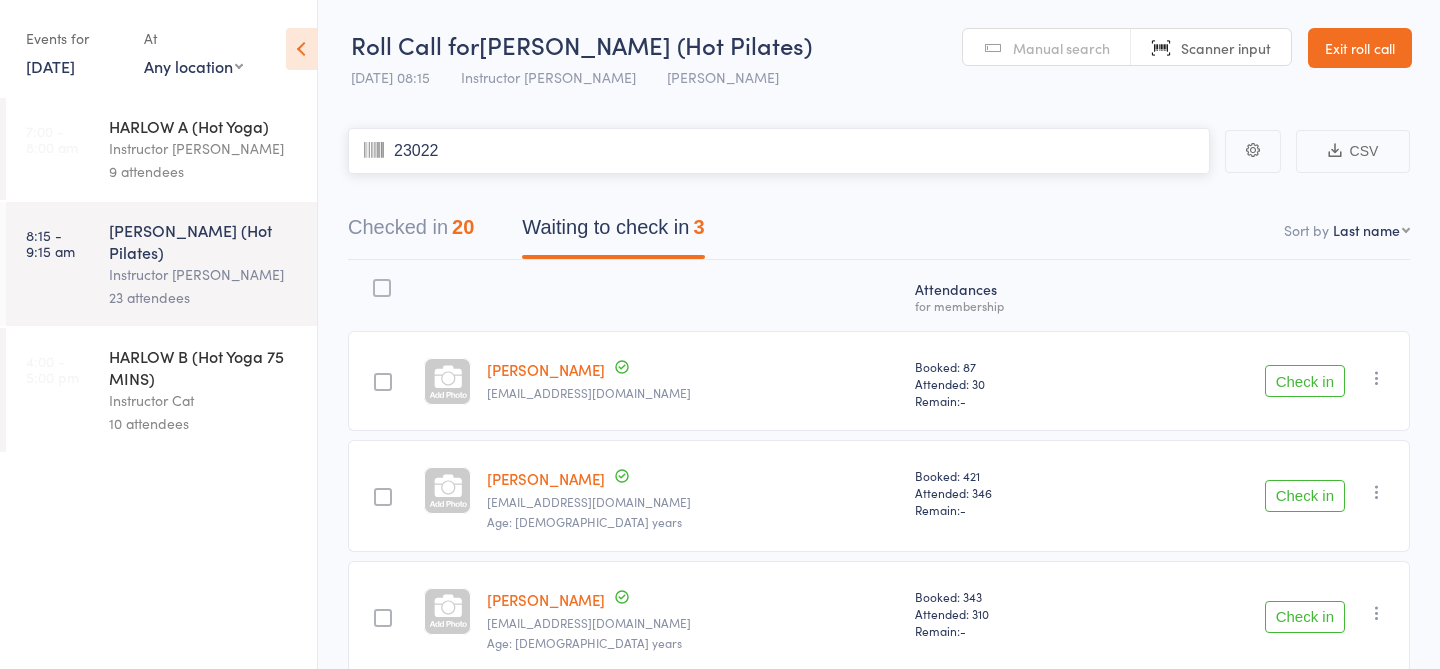type on "23022" 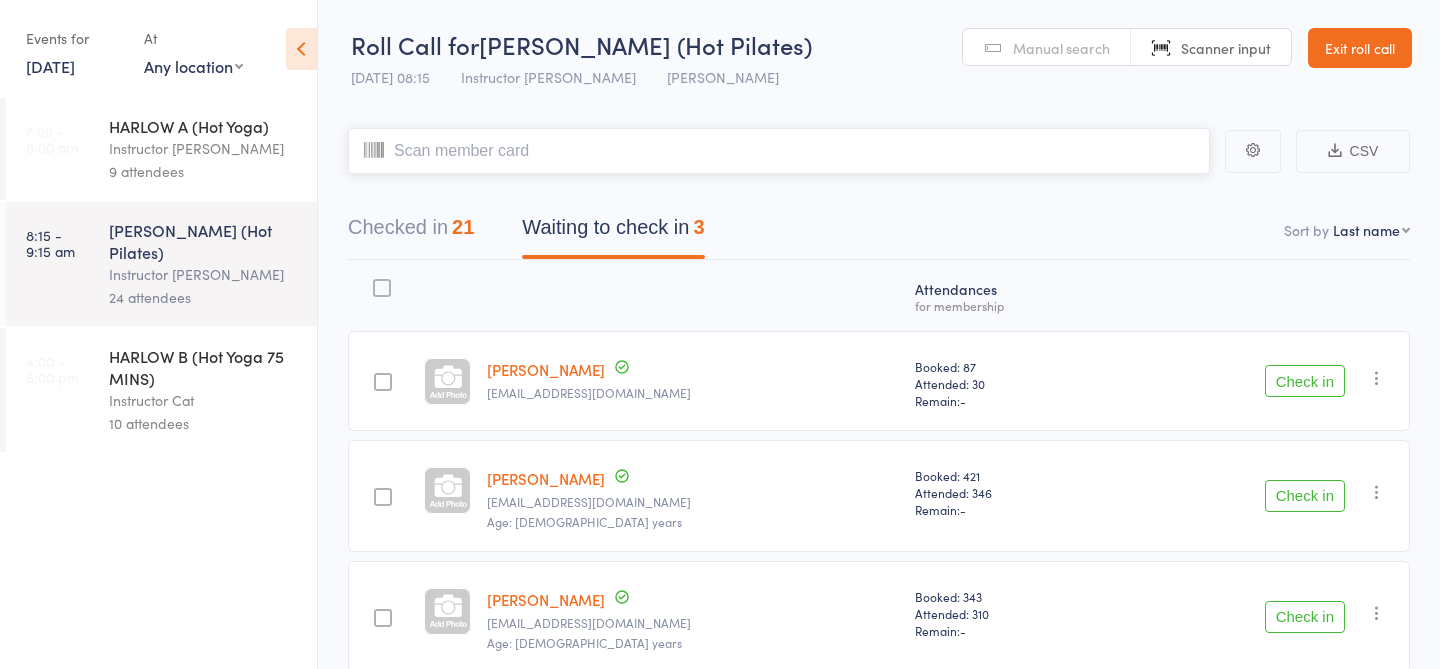 click at bounding box center (779, 151) 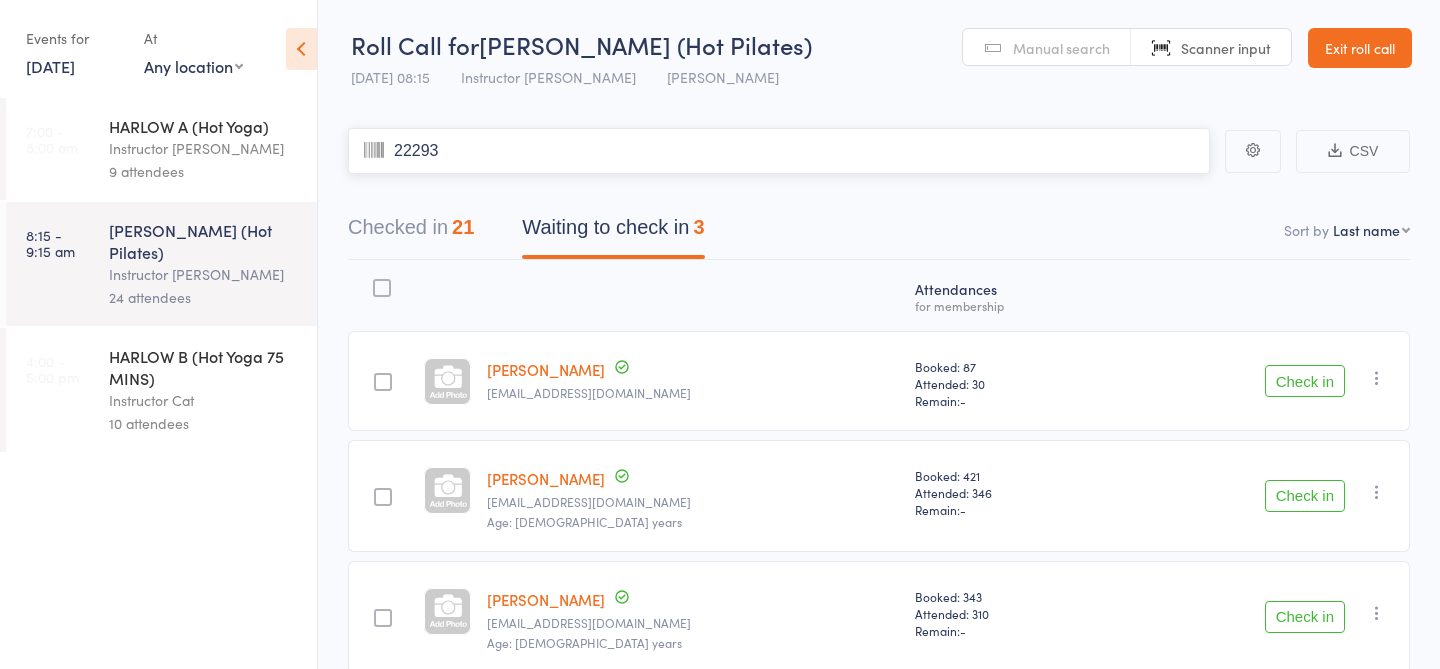 type on "22293" 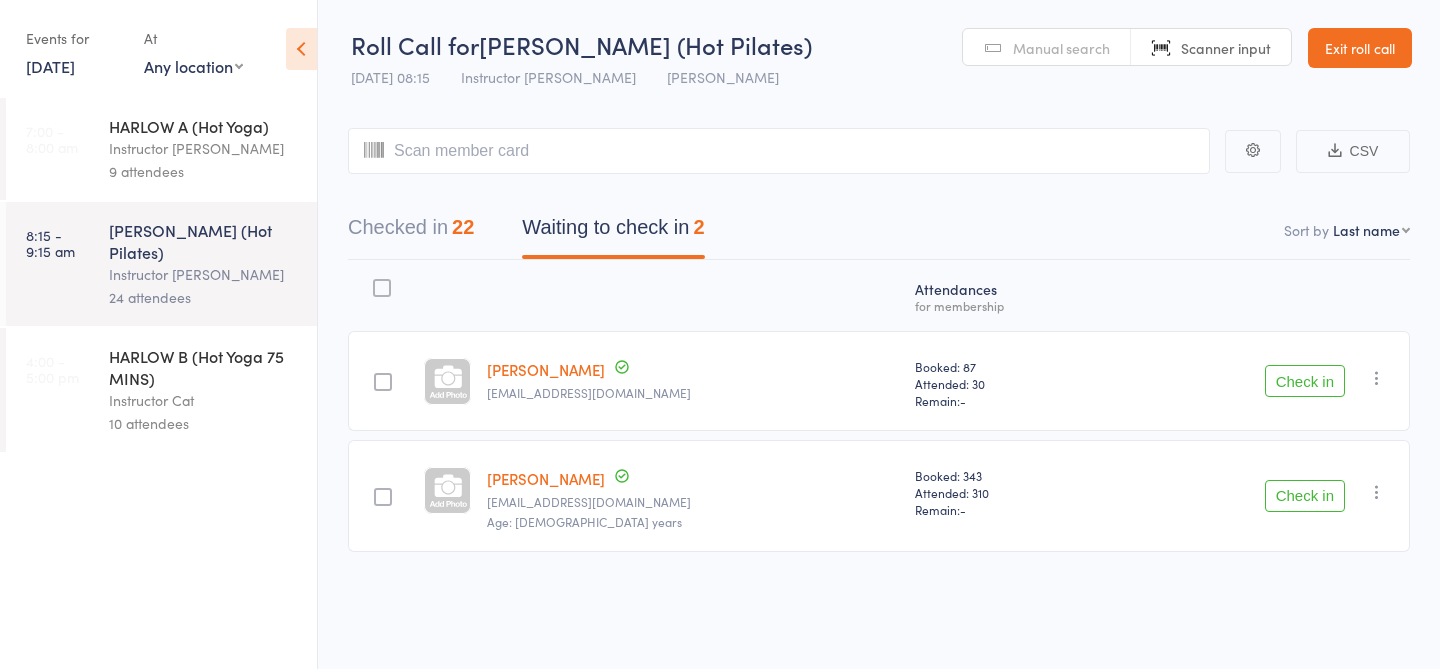 click on "Manual search" at bounding box center (1061, 48) 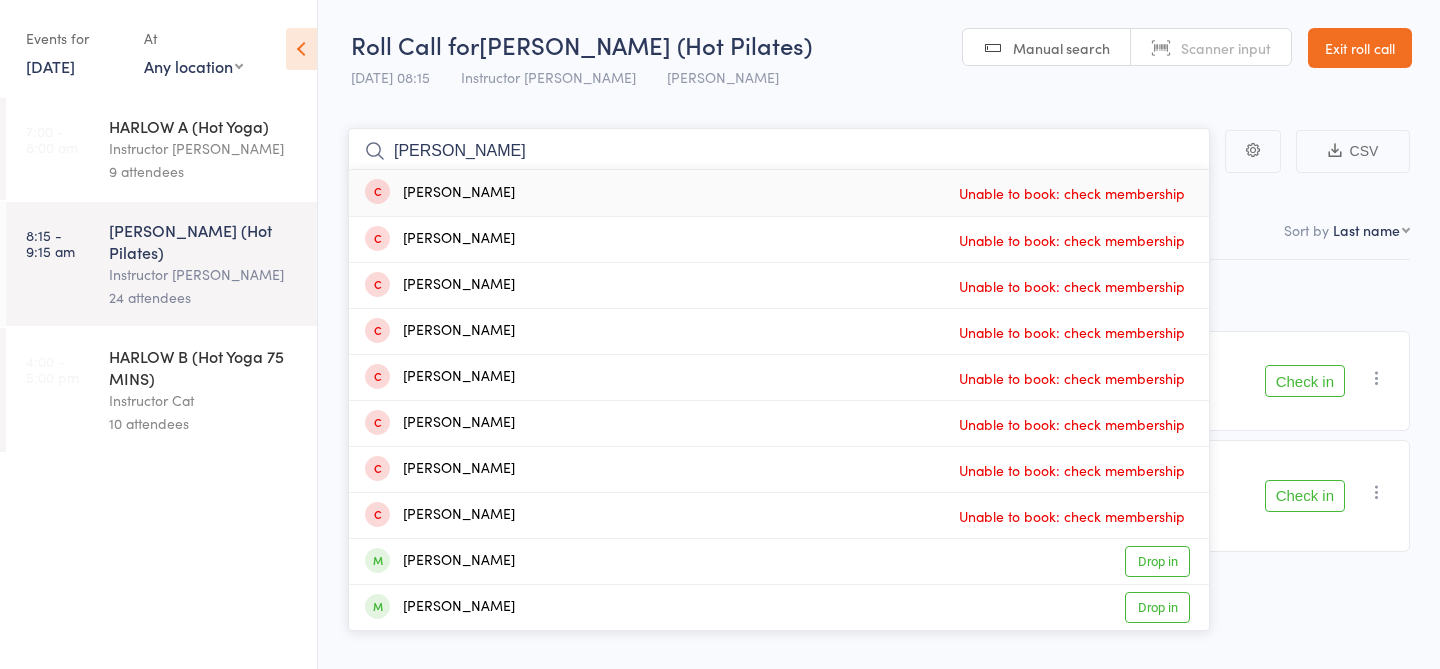 type on "phoebe" 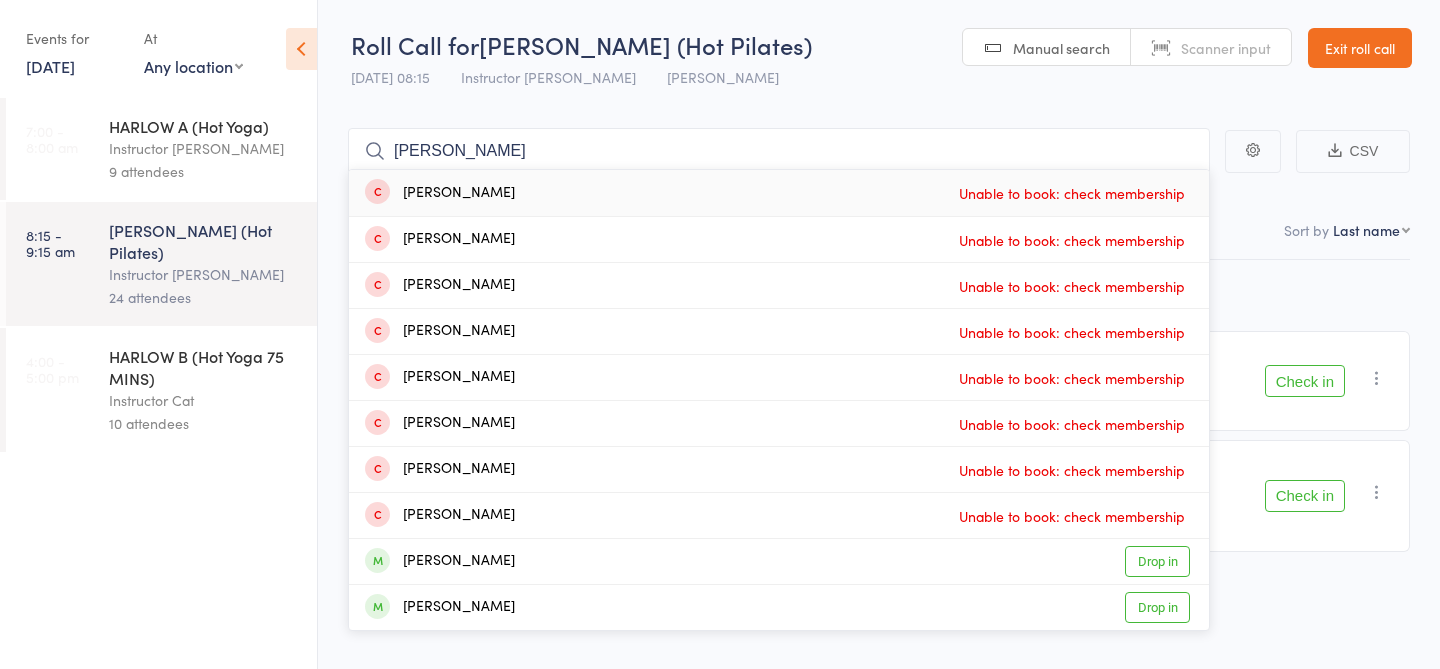click on "Manual search" at bounding box center (1061, 48) 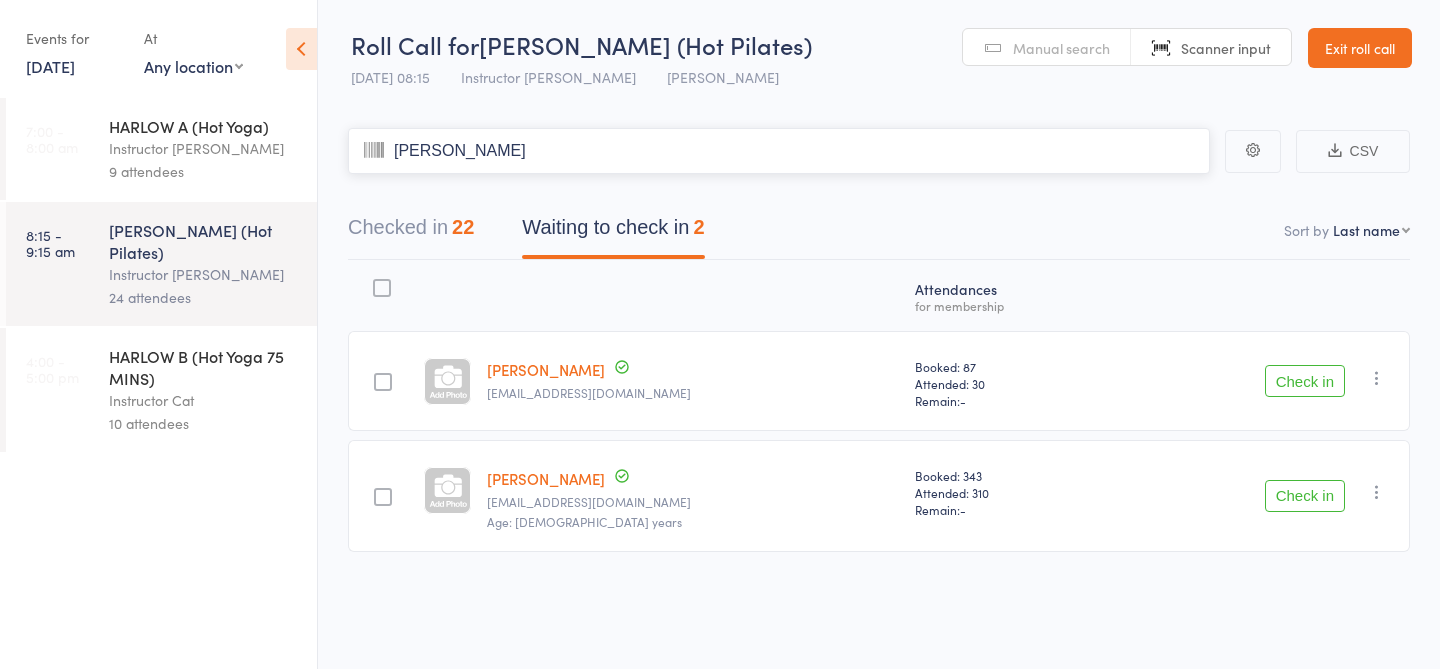 drag, startPoint x: 467, startPoint y: 150, endPoint x: 336, endPoint y: 143, distance: 131.18689 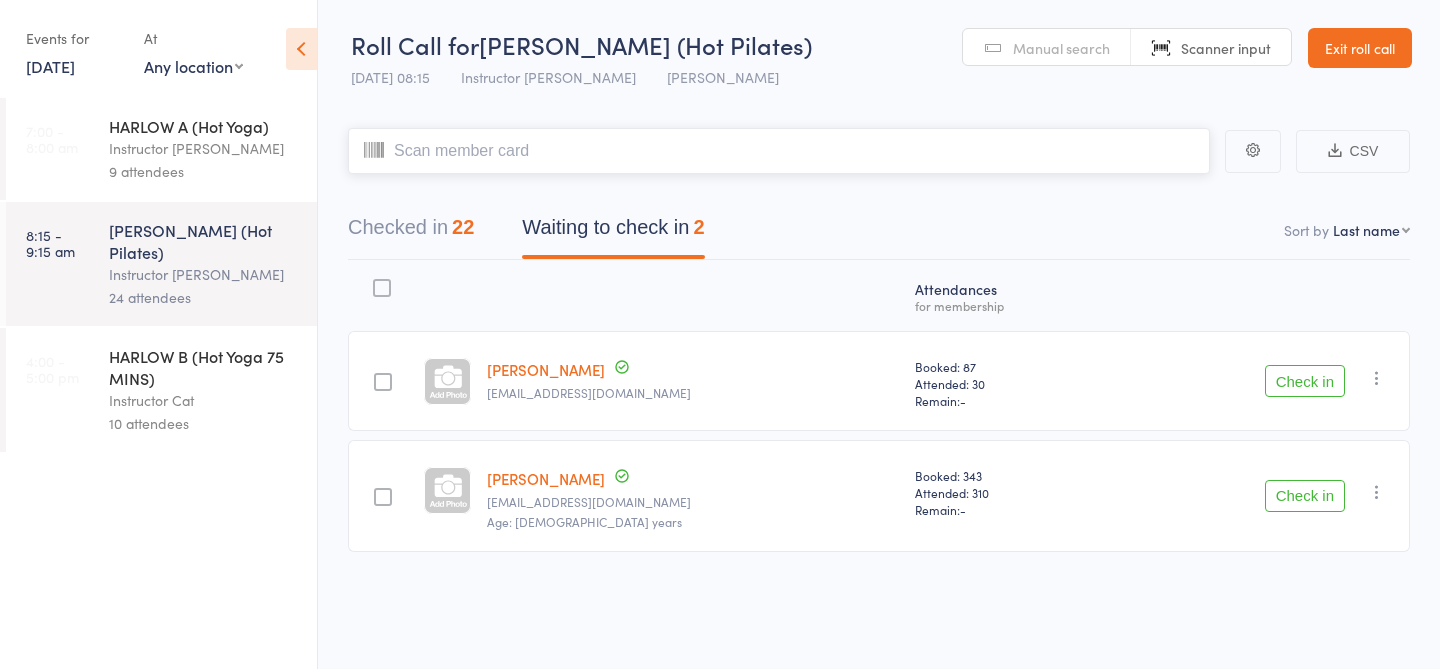 type 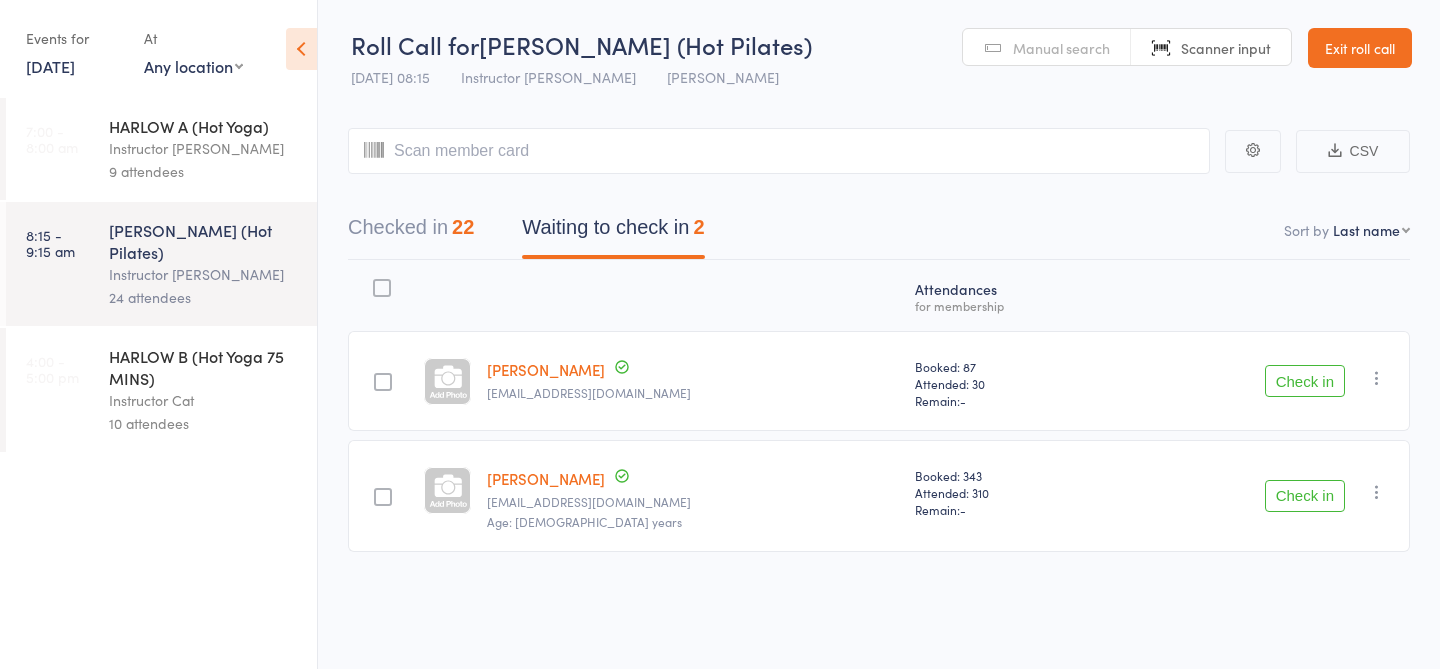 click on "Instructor Kaitlyn" at bounding box center [204, 148] 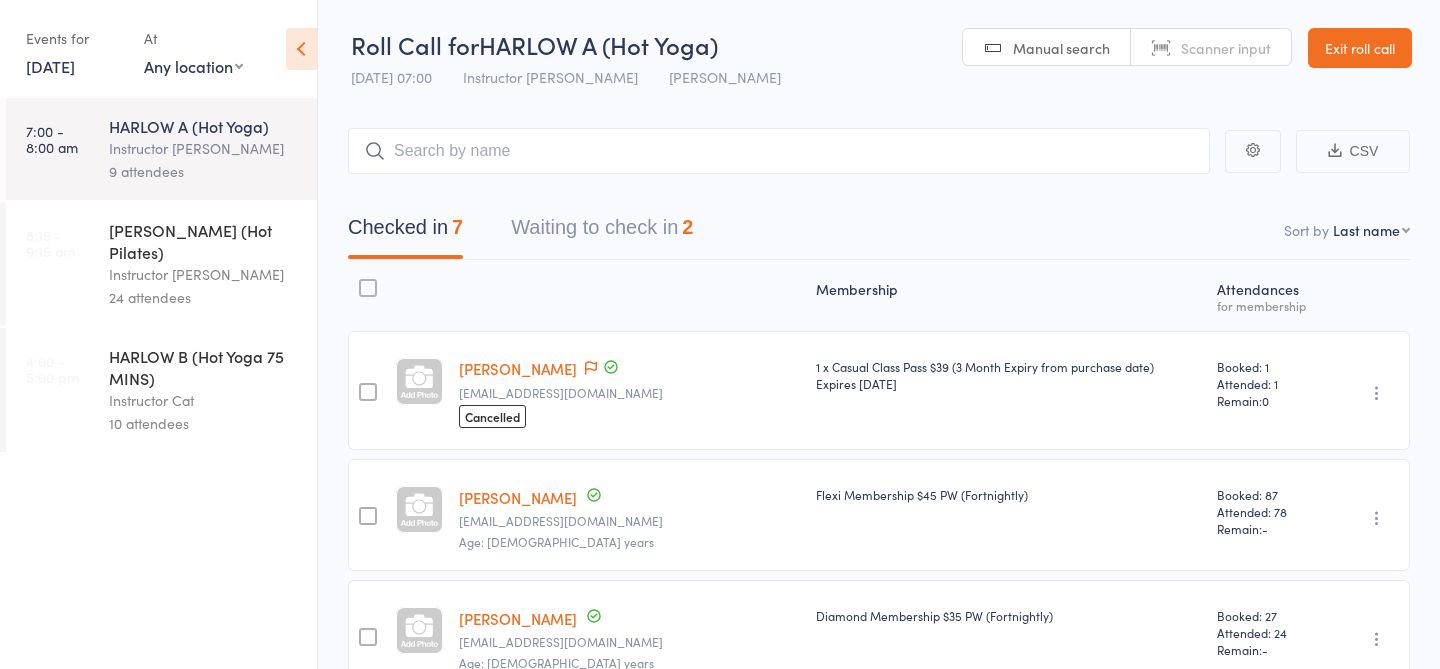 click at bounding box center (779, 151) 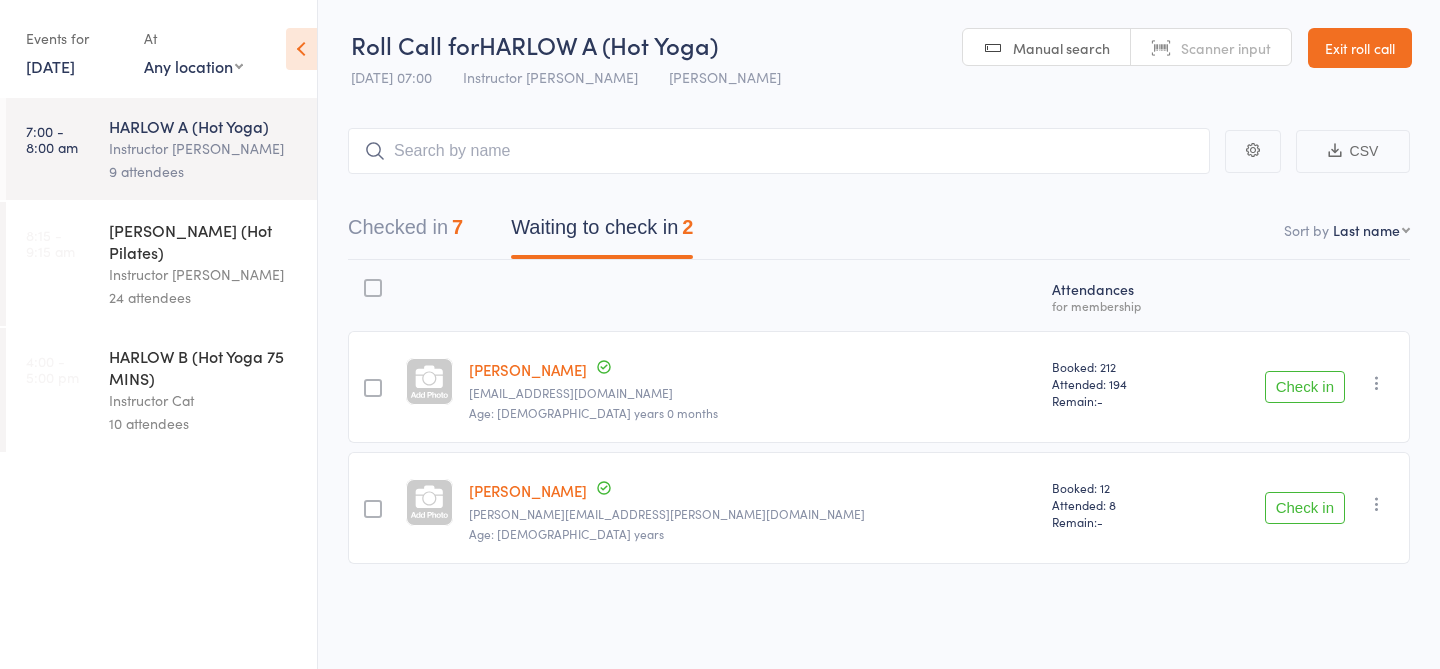 click on "Instructor Kaitlyn" at bounding box center (204, 274) 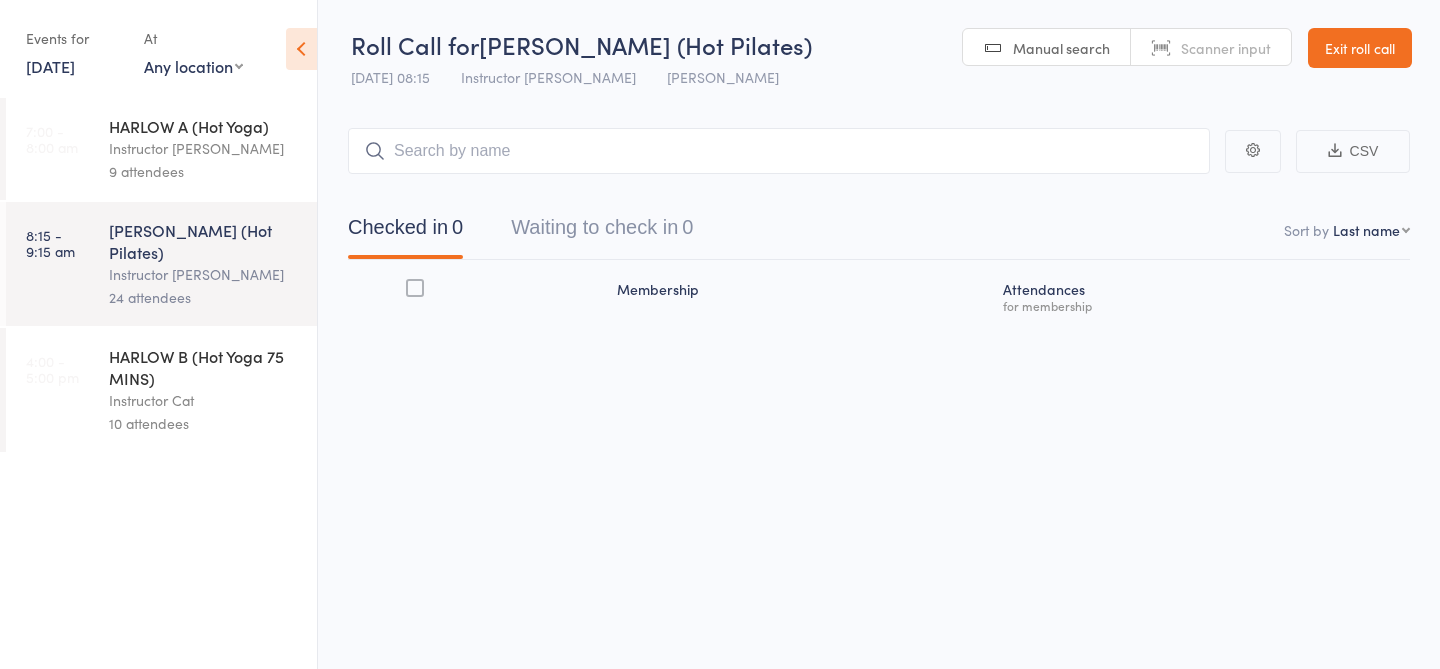 click at bounding box center (779, 151) 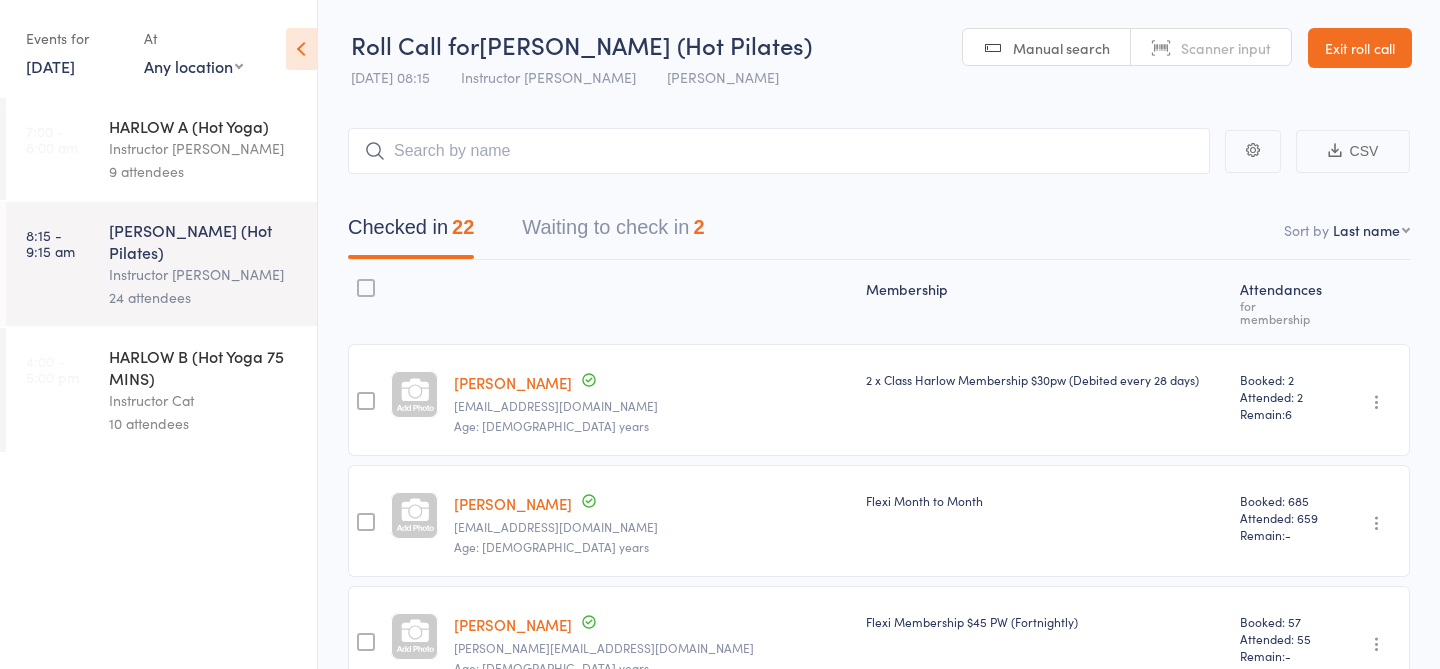 click on "Manual search" at bounding box center (1061, 48) 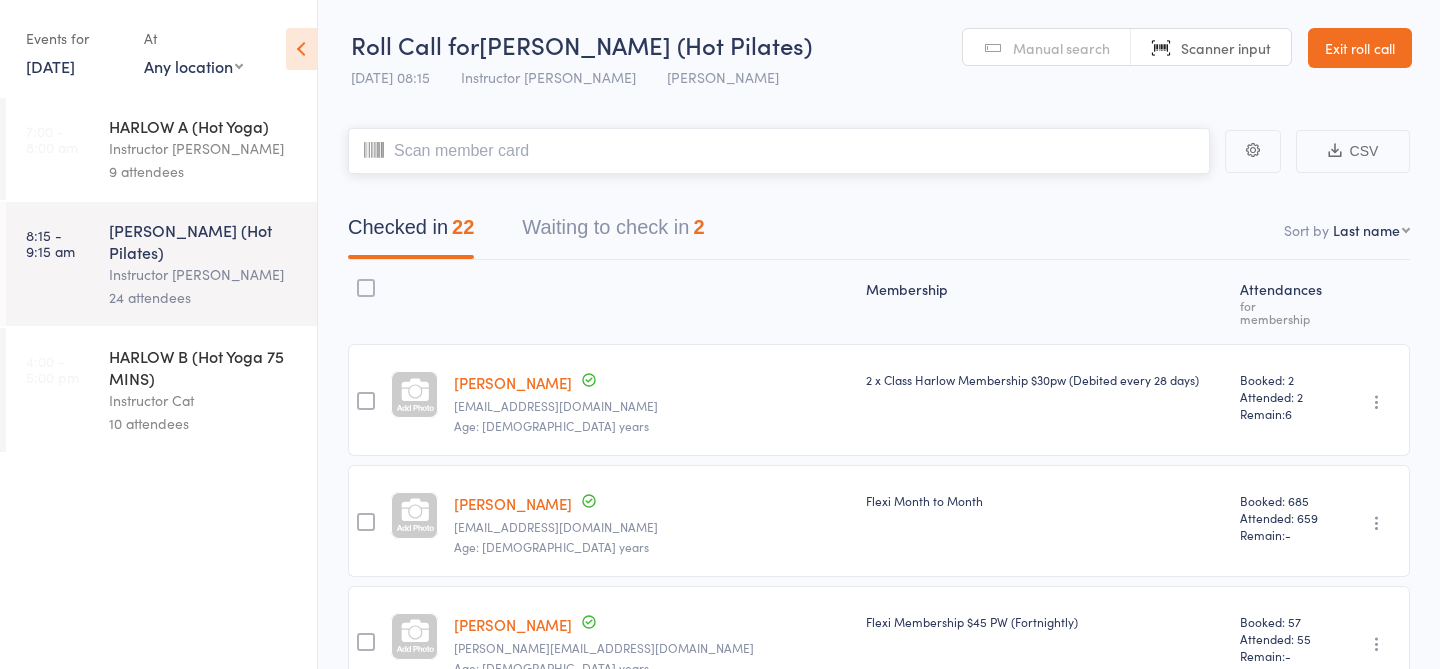 click on "Waiting to check in  2" at bounding box center (613, 232) 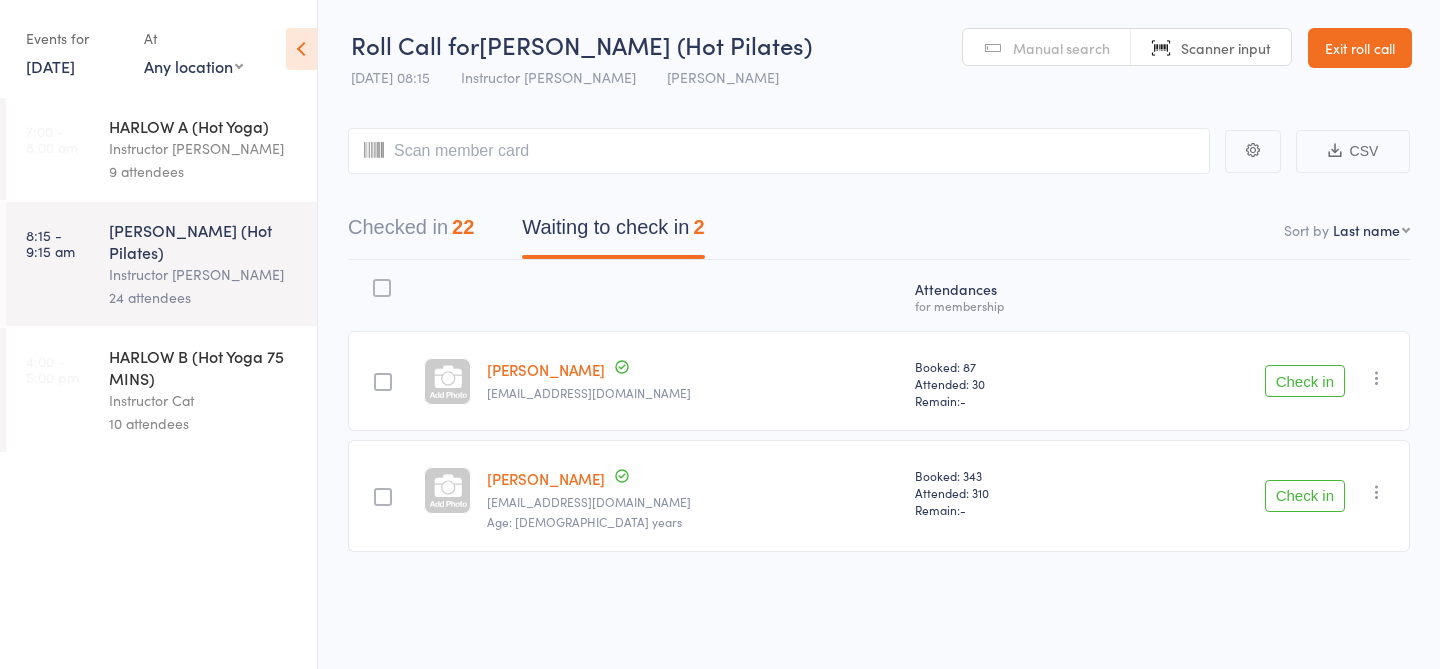 click on "12 Jul, 2025" at bounding box center [50, 66] 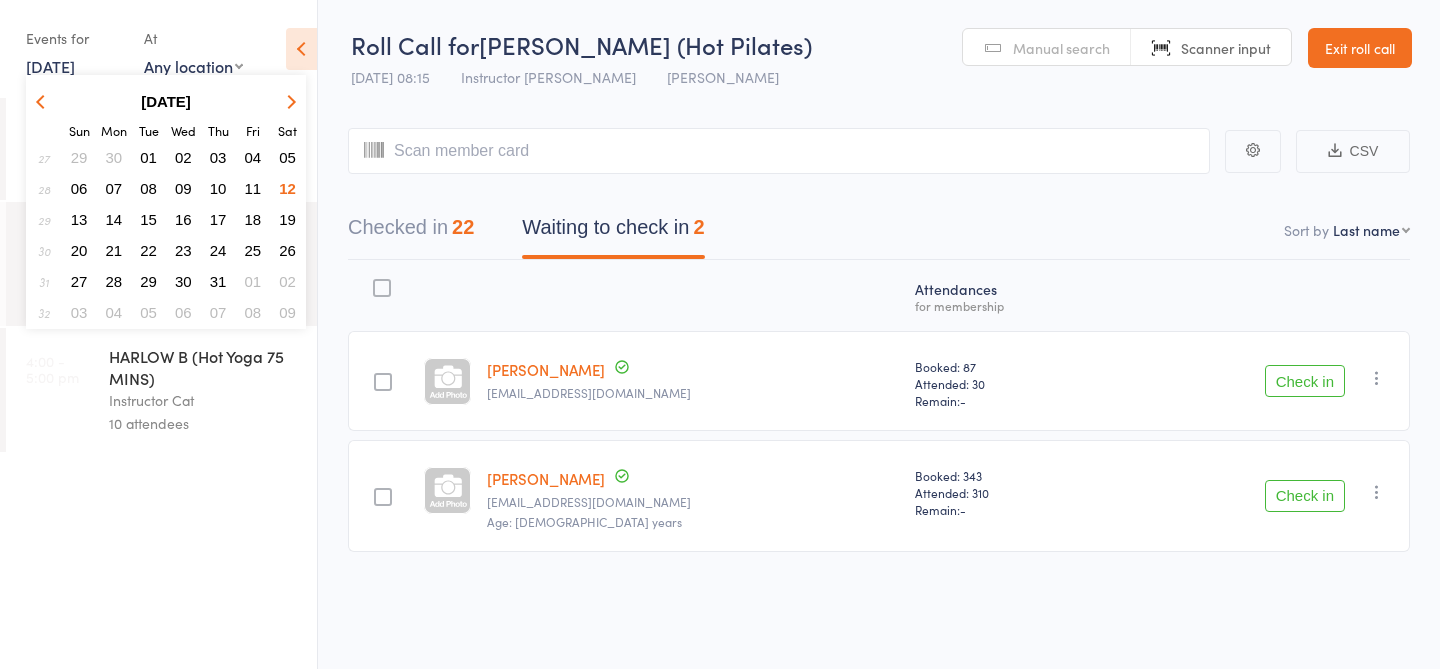 click on "13" at bounding box center [79, 219] 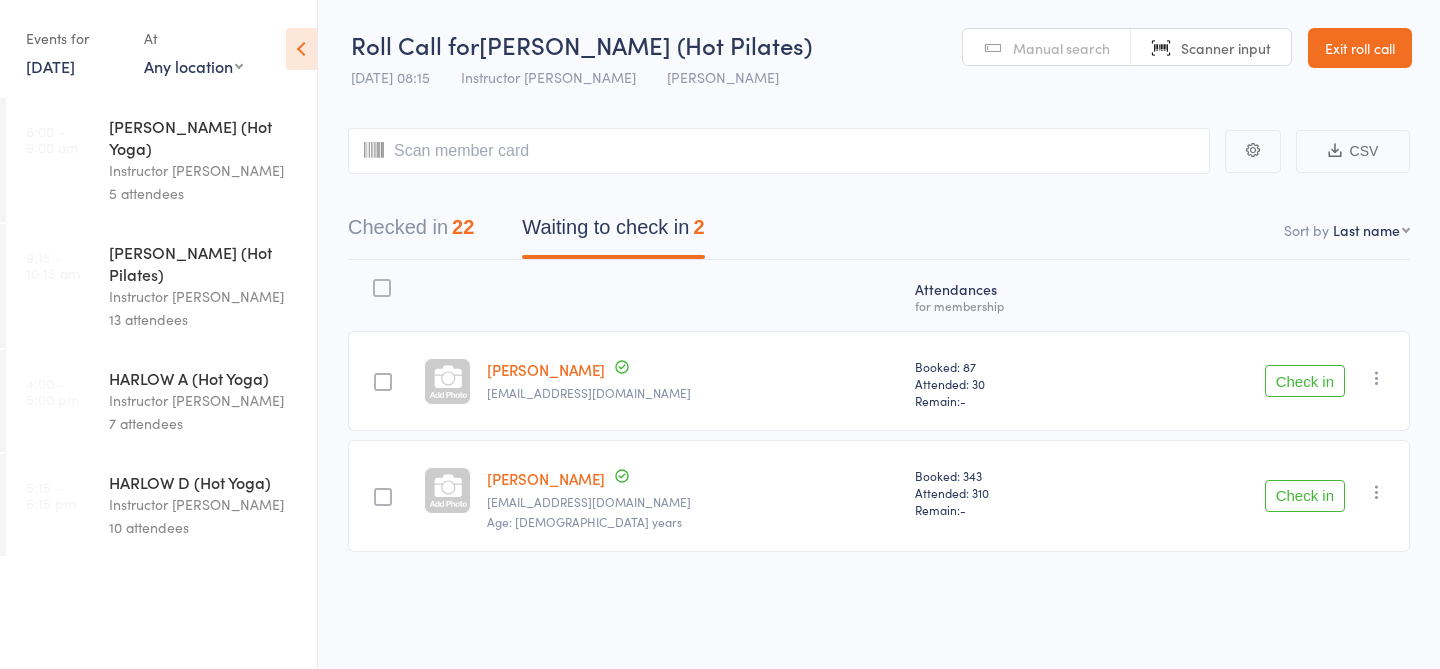 click on "13 Jul, 2025" at bounding box center (50, 66) 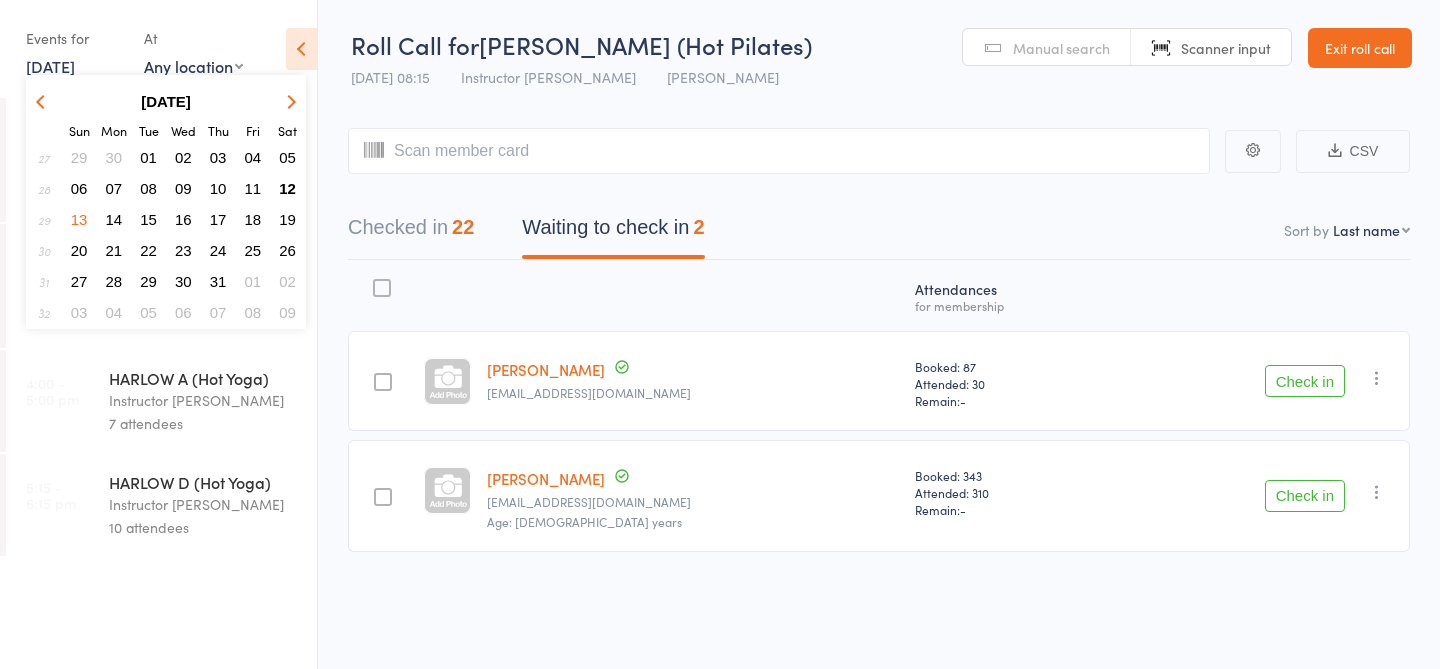 click on "12" at bounding box center (287, 188) 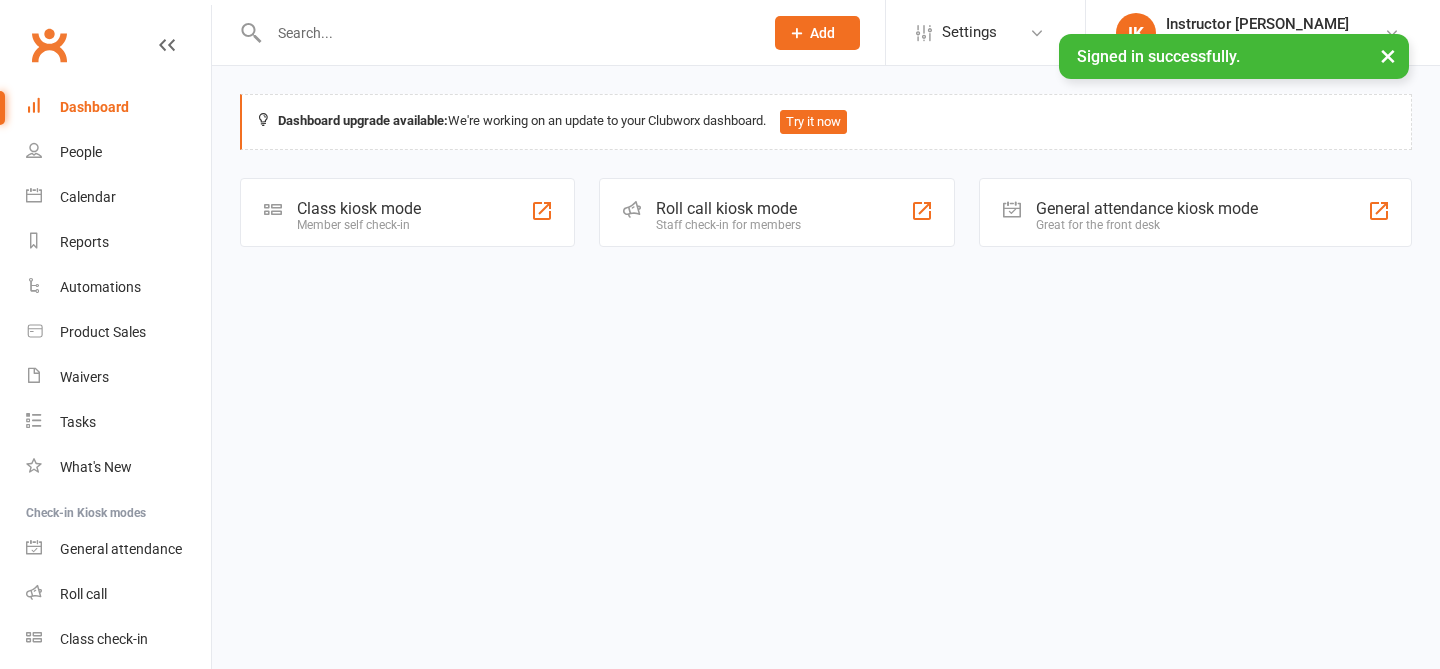 scroll, scrollTop: 0, scrollLeft: 0, axis: both 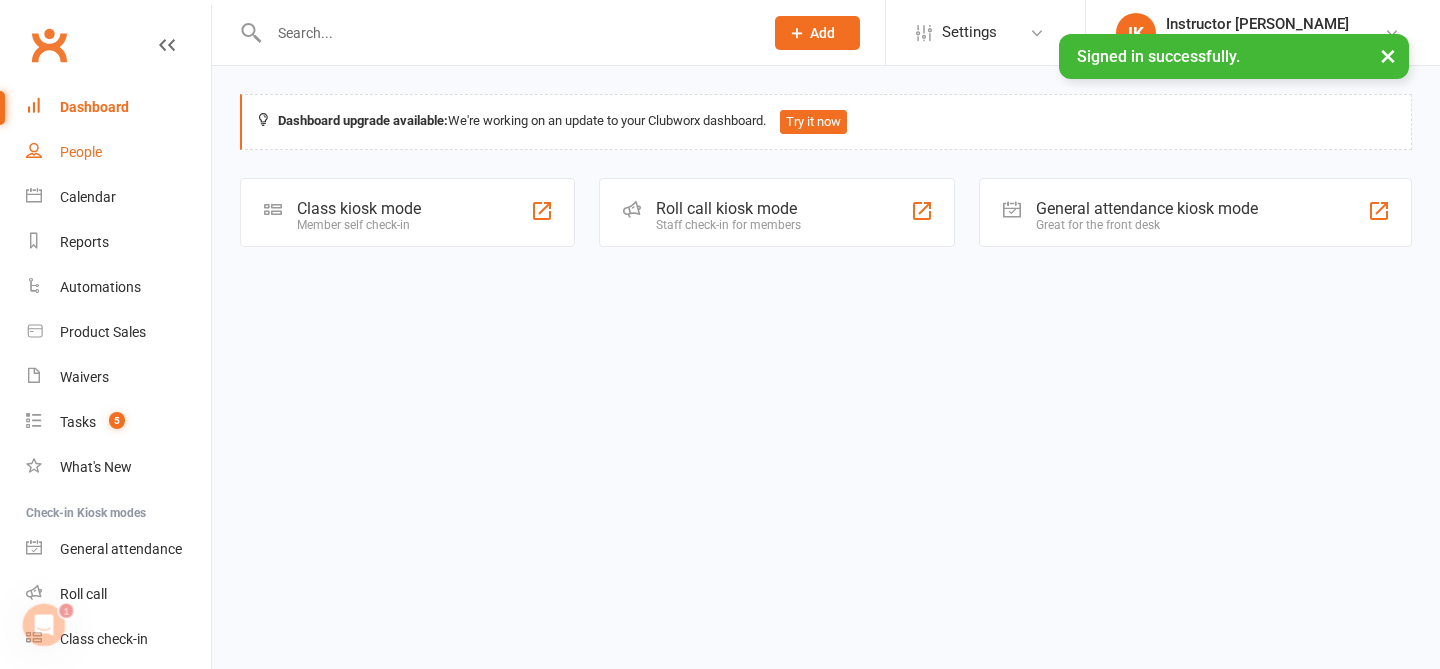 click on "People" at bounding box center (118, 152) 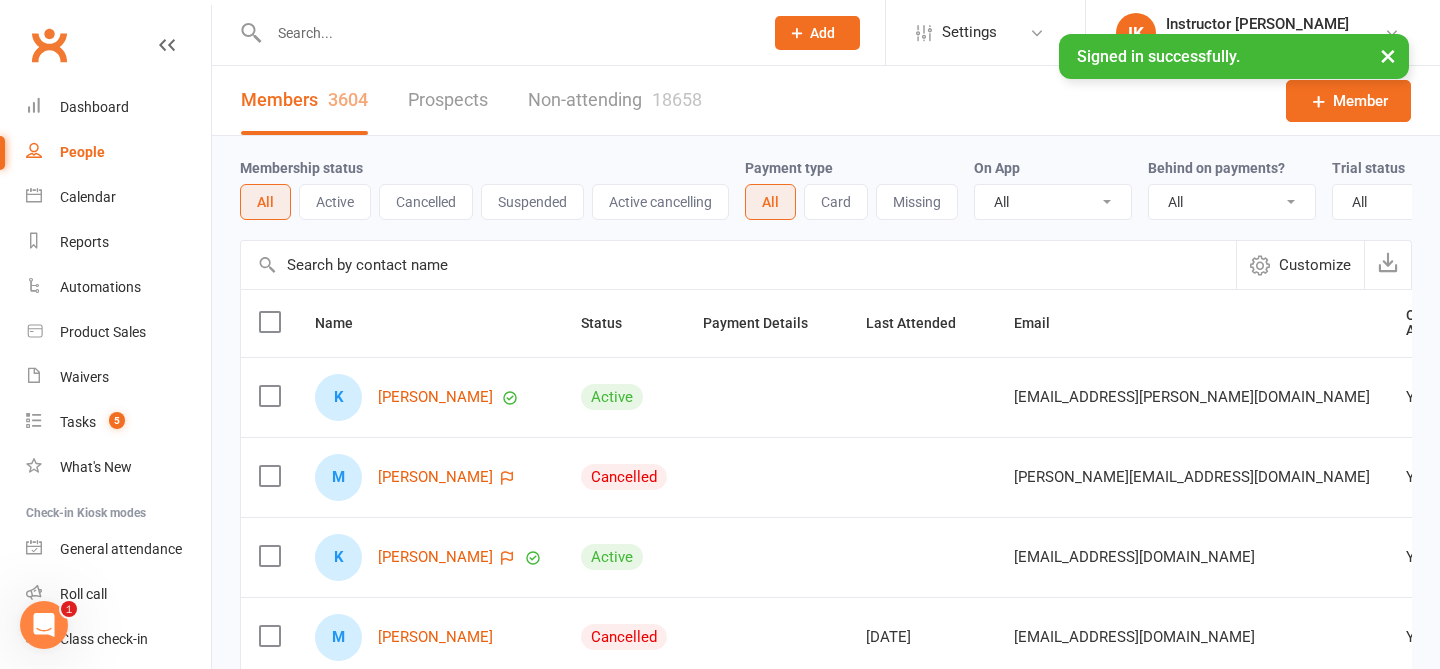 click at bounding box center [494, 32] 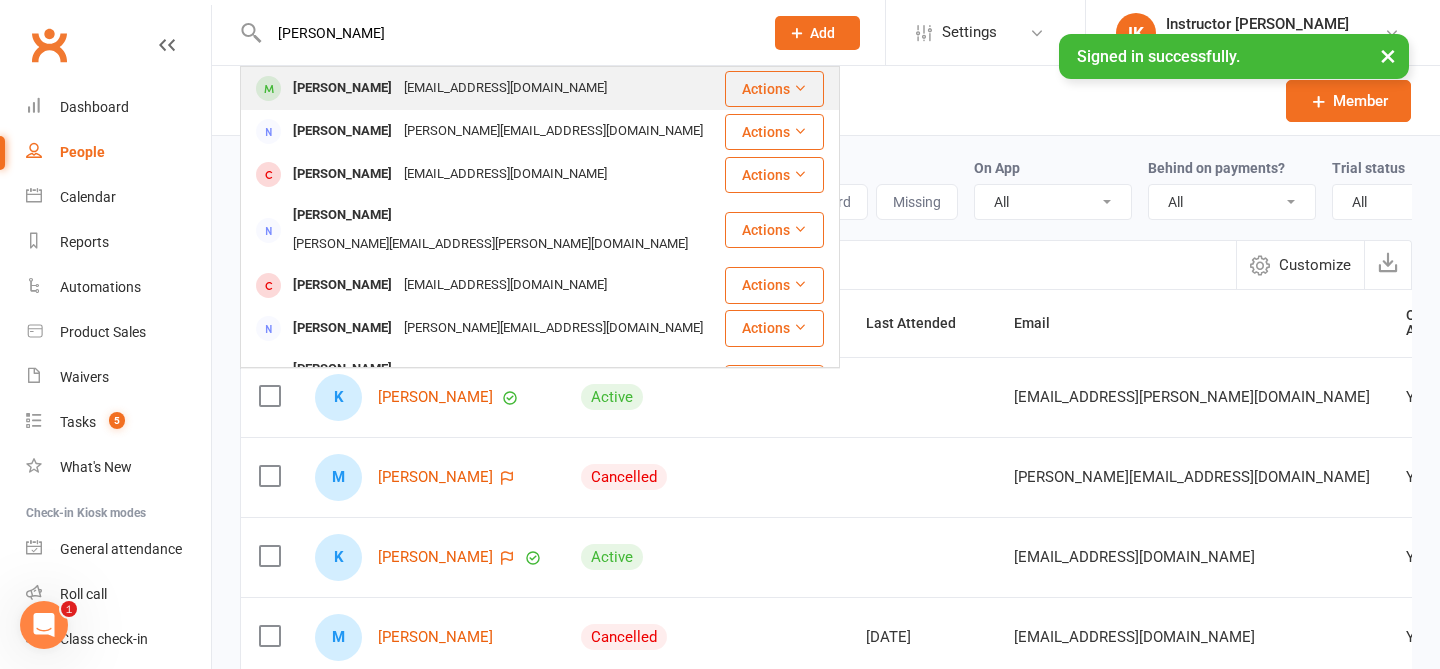 type on "ella mcgaw" 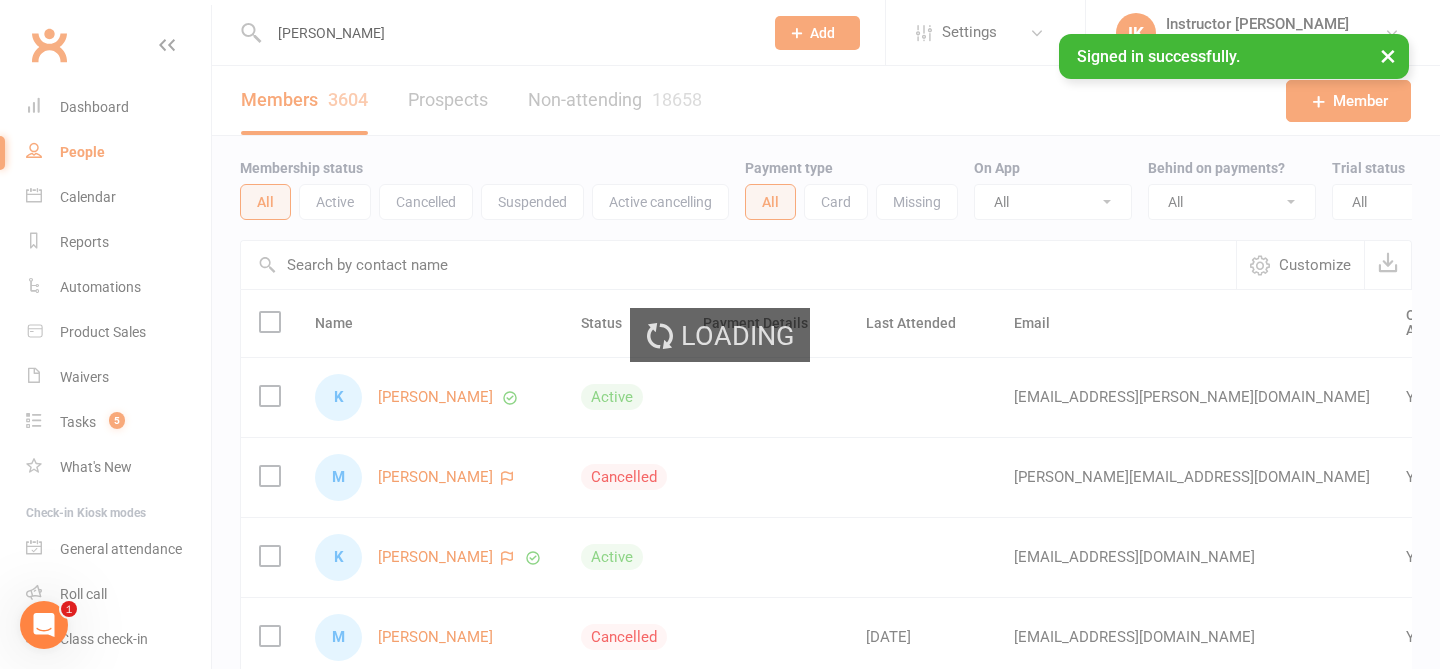 type 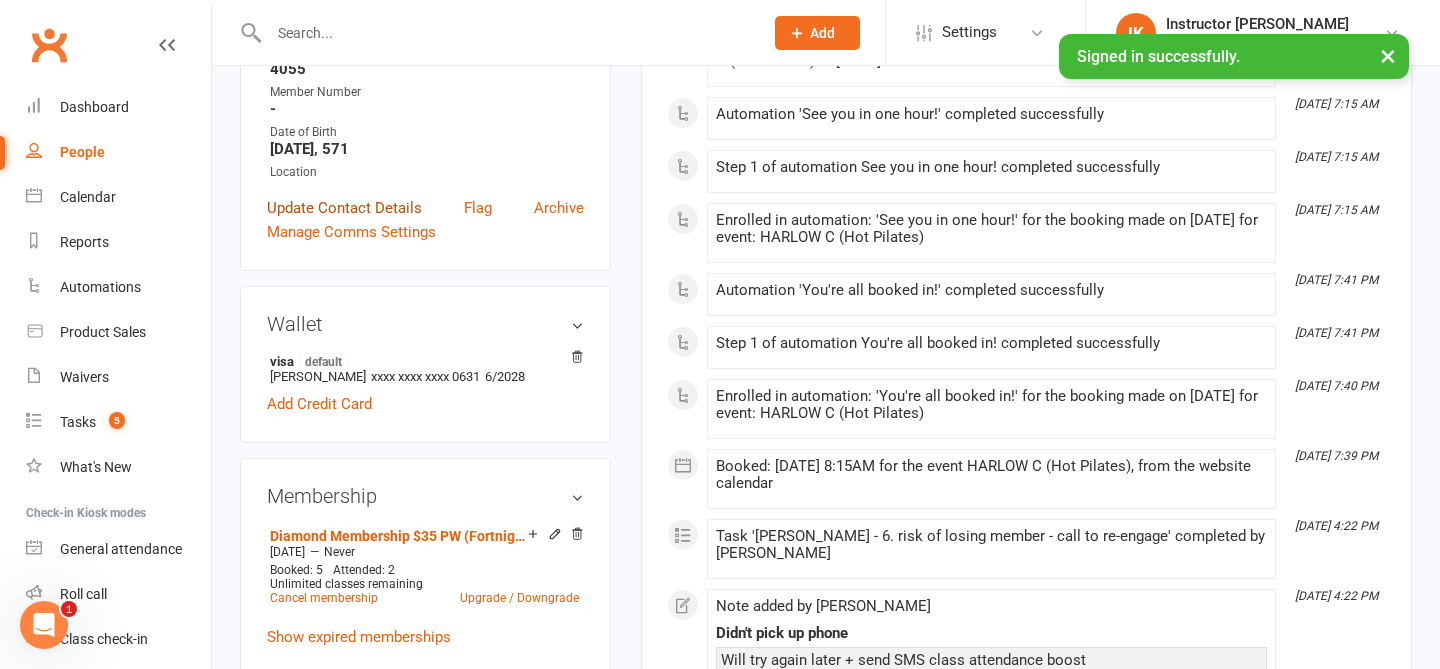 click on "Update Contact Details" at bounding box center (344, 208) 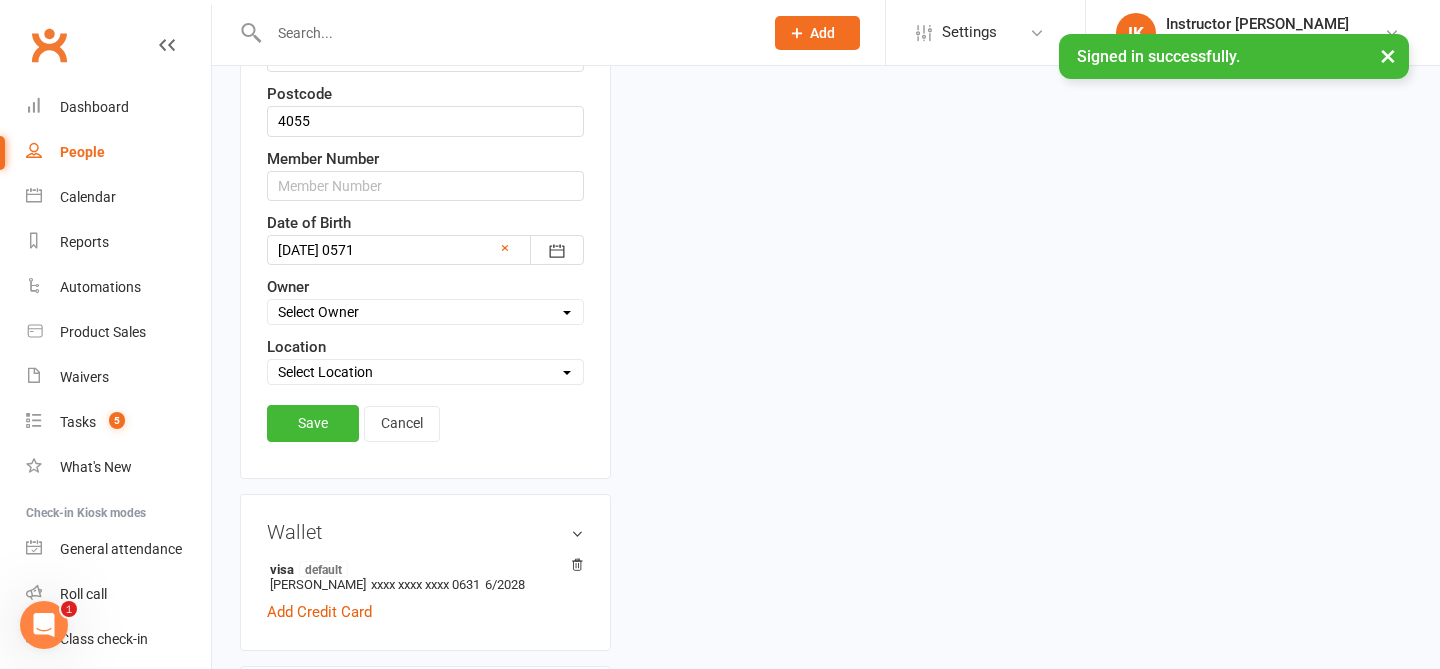 scroll, scrollTop: 651, scrollLeft: 0, axis: vertical 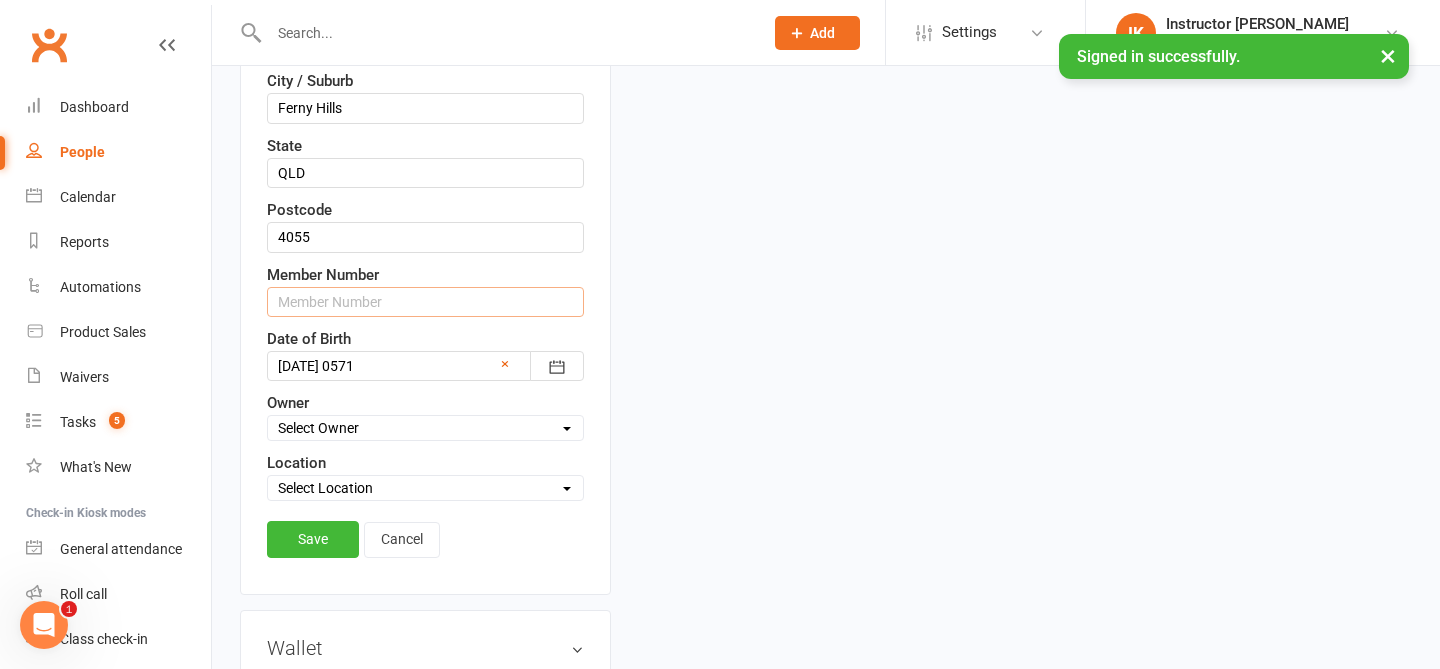 click at bounding box center (425, 302) 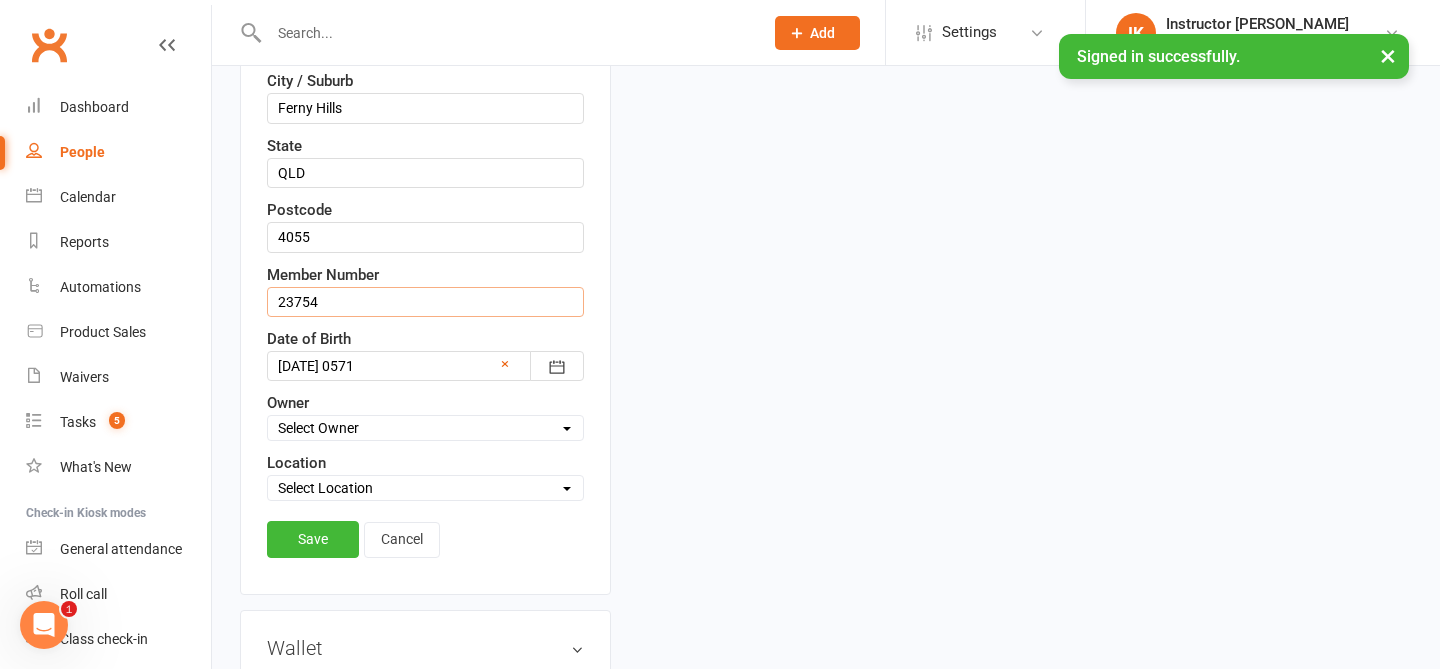 type on "23754" 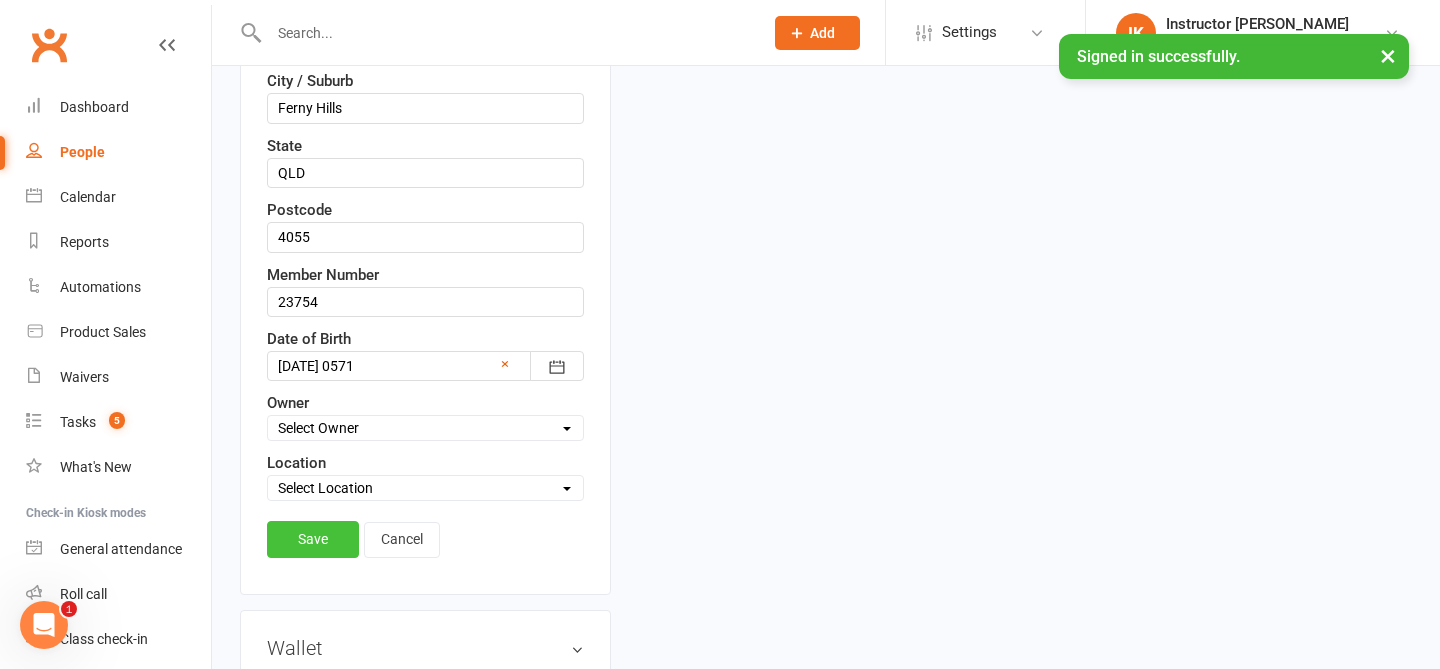click on "Save" at bounding box center [313, 539] 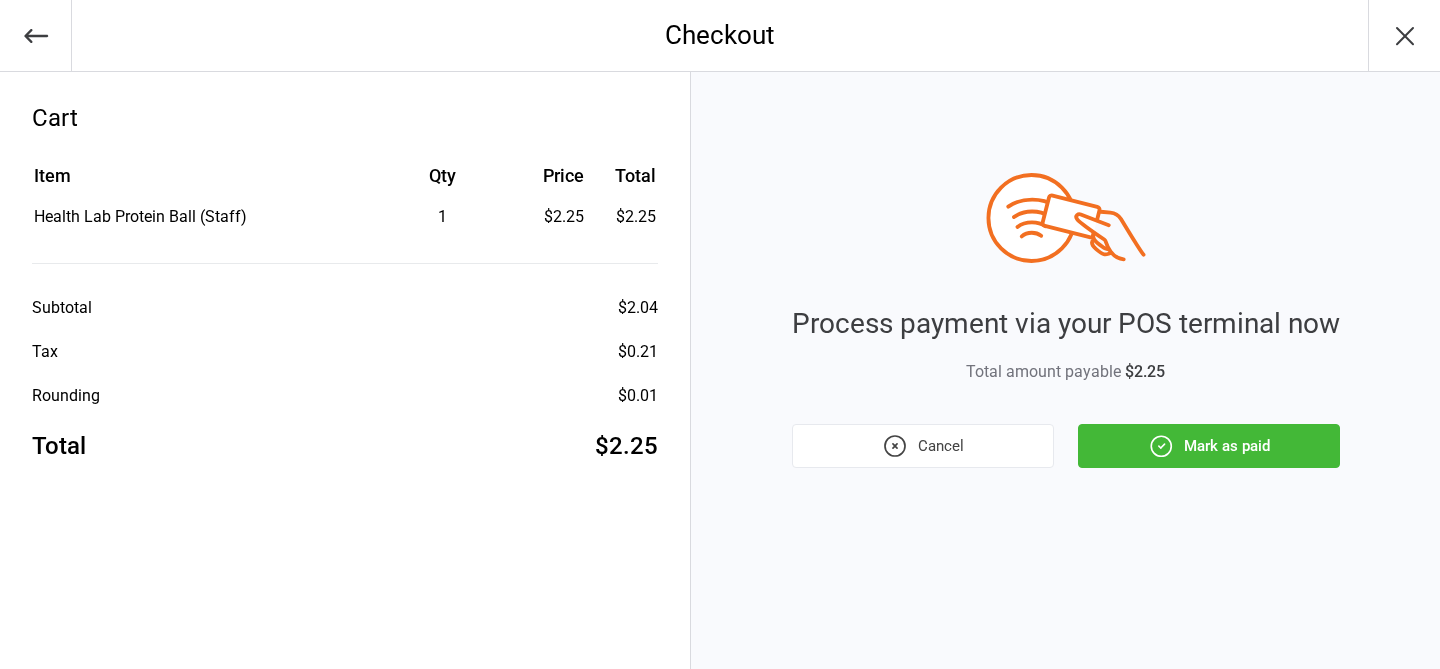 scroll, scrollTop: 0, scrollLeft: 0, axis: both 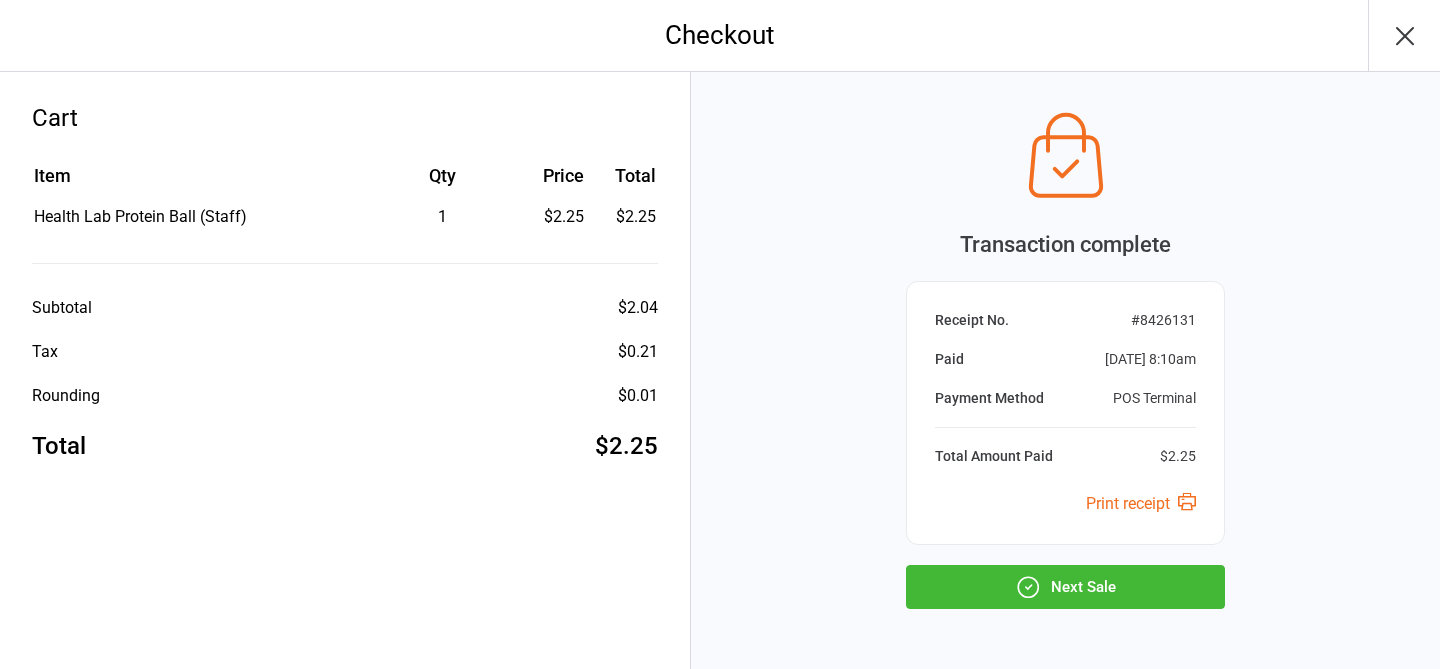 click 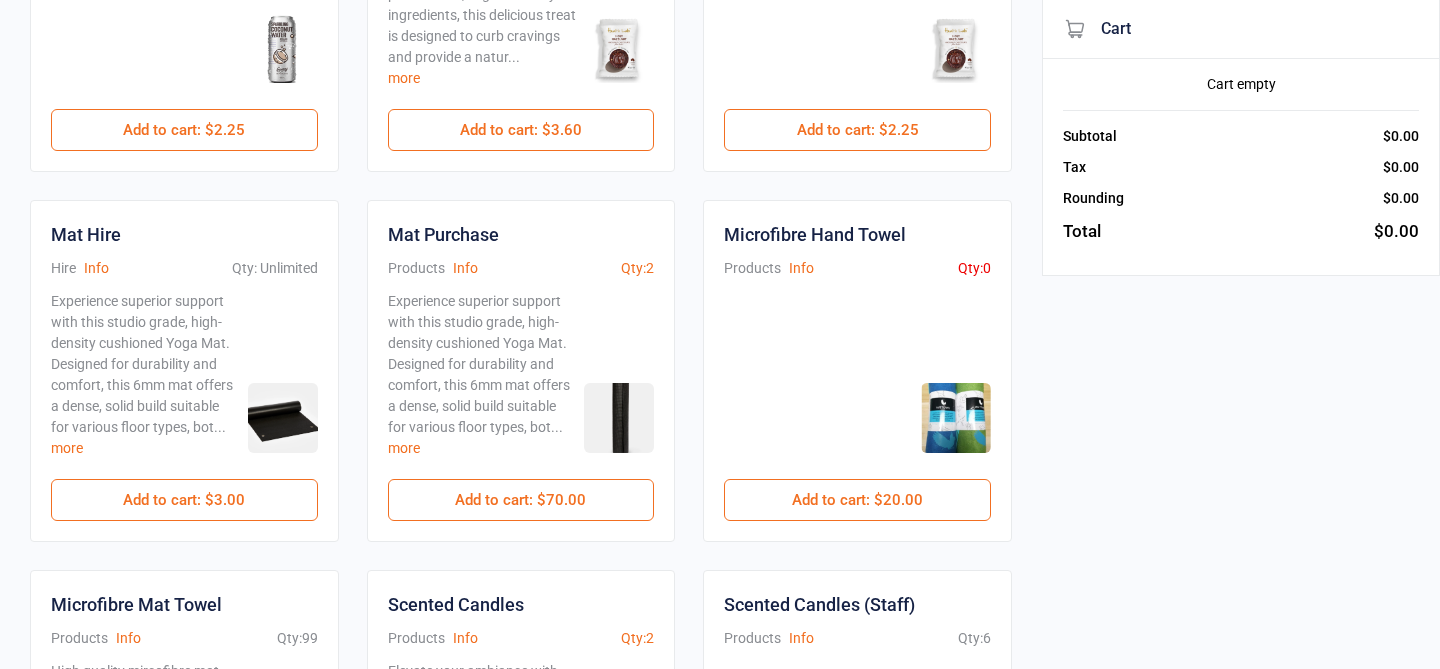 scroll, scrollTop: 719, scrollLeft: 0, axis: vertical 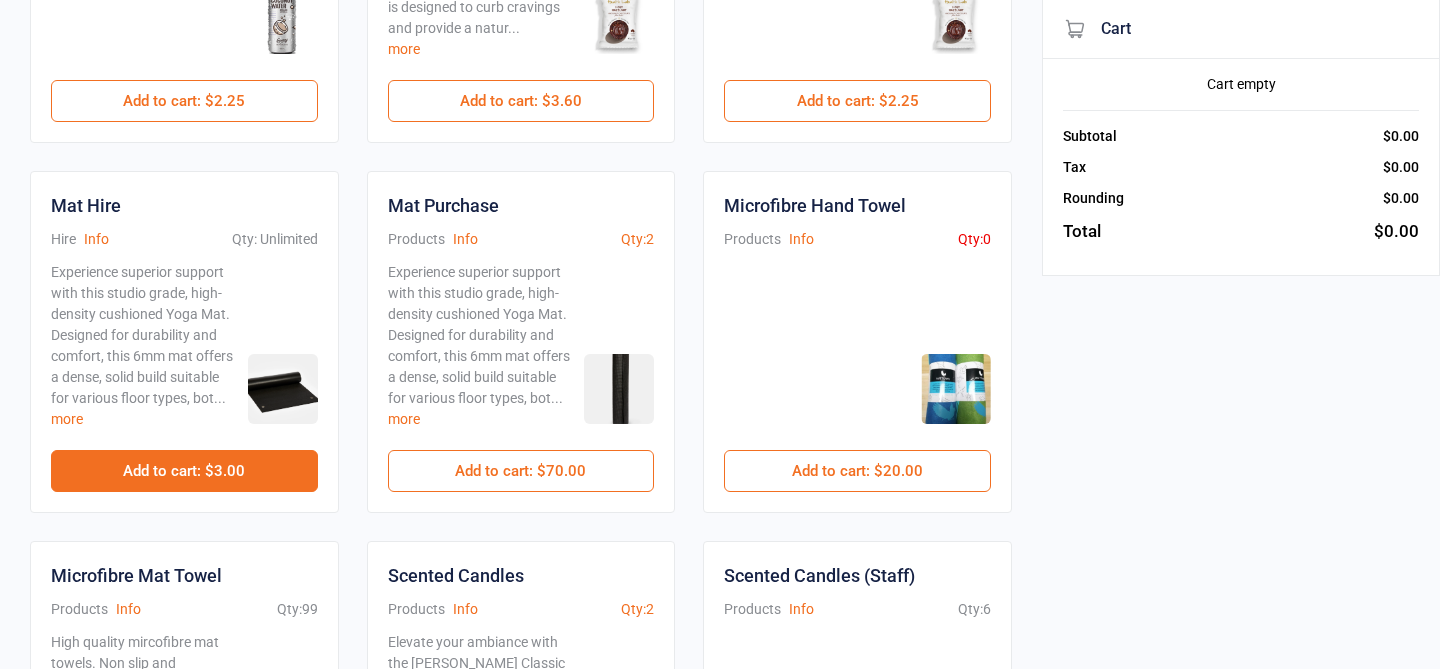 click on "Add to cart :   $3.00" at bounding box center (184, 471) 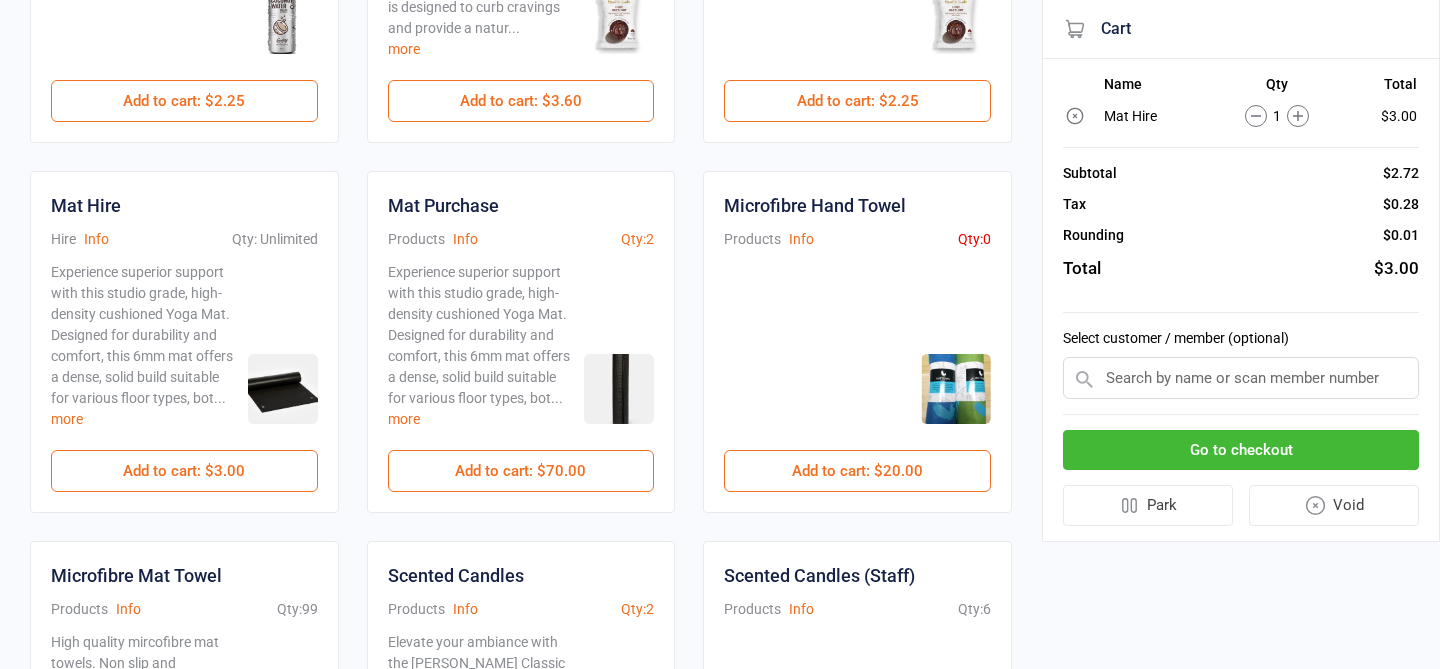 click on "Go to checkout" at bounding box center [1241, 450] 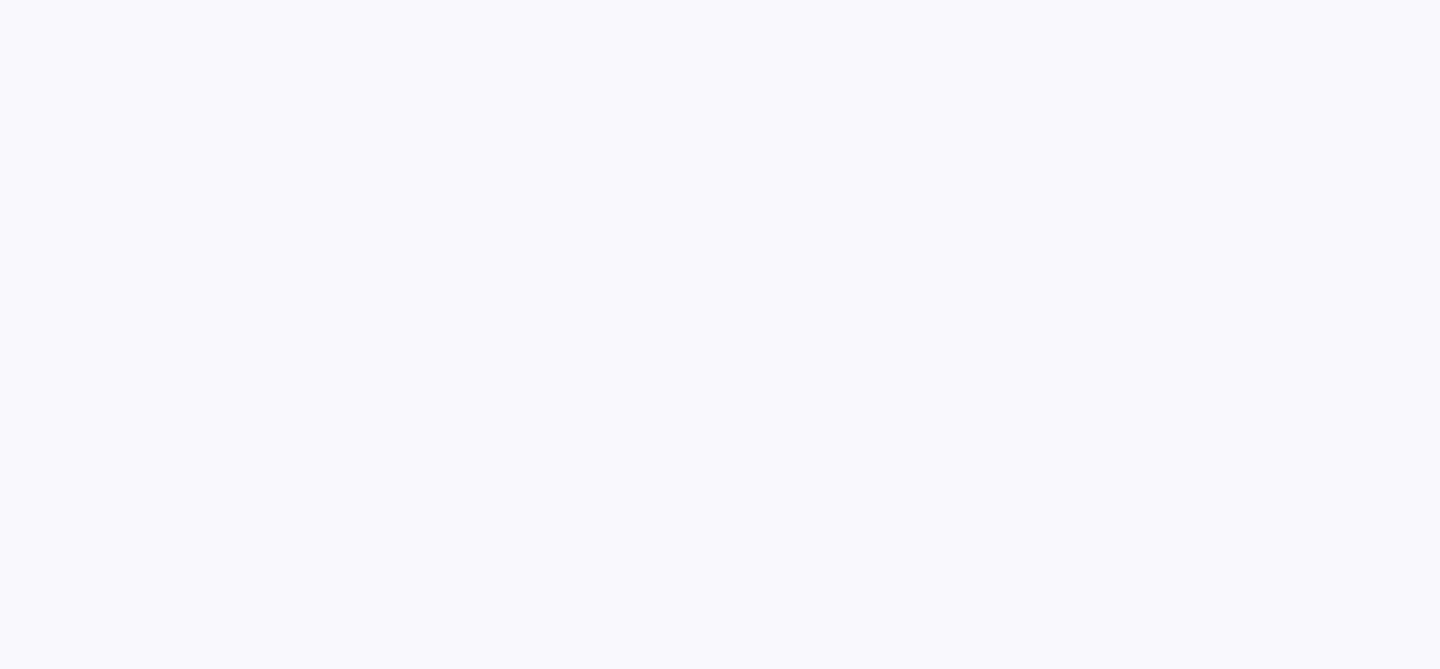 scroll, scrollTop: 52, scrollLeft: 0, axis: vertical 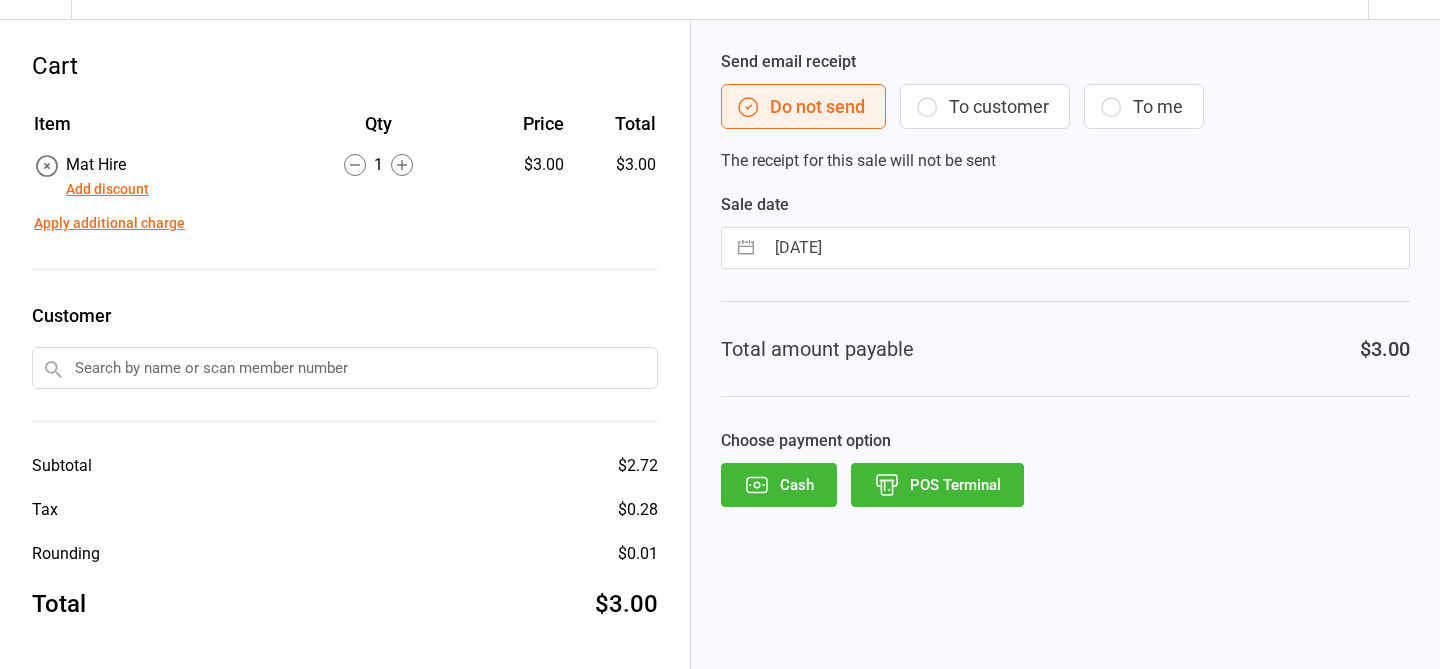 click on "POS Terminal" at bounding box center (937, 485) 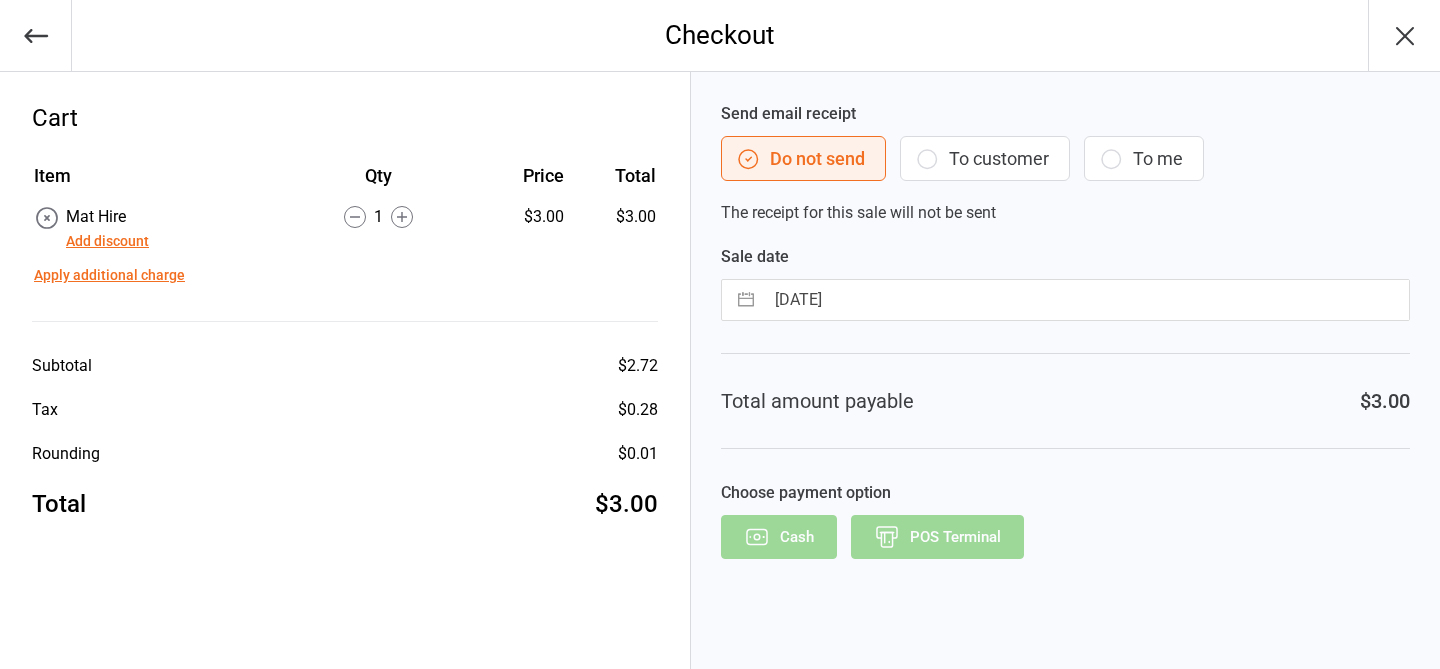 scroll, scrollTop: 0, scrollLeft: 0, axis: both 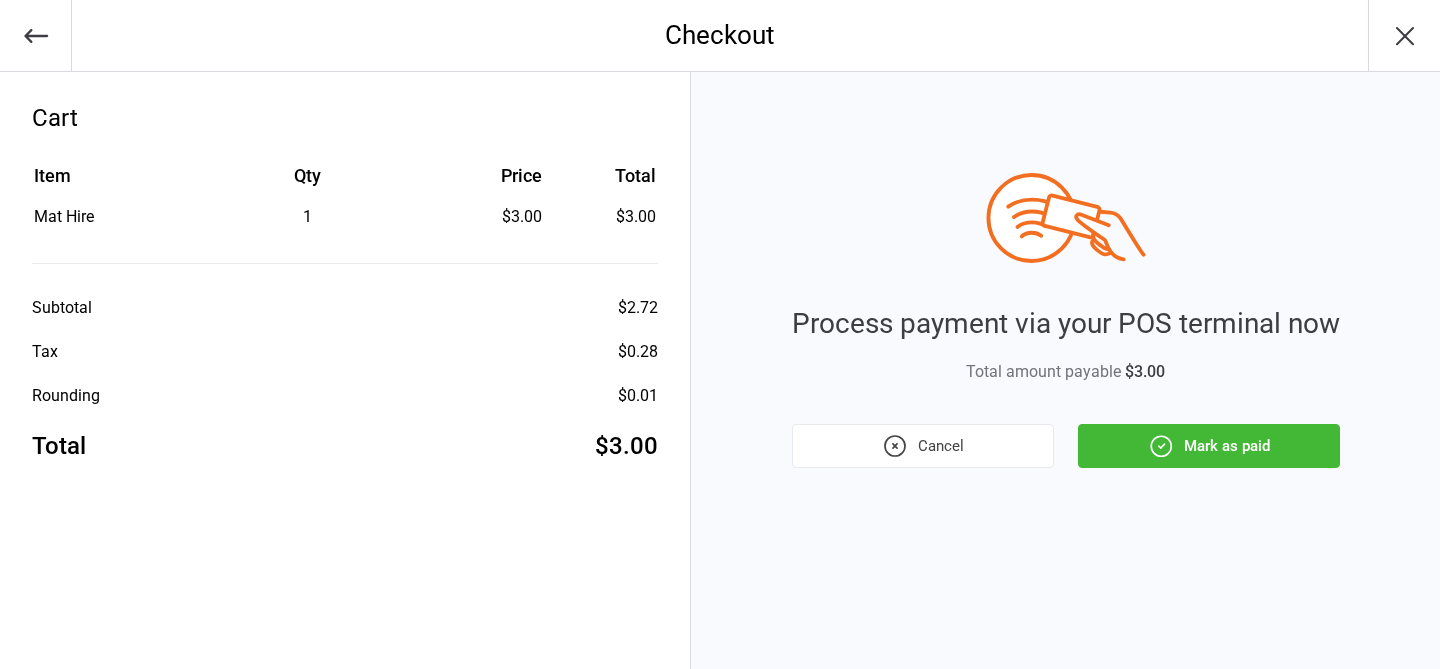 click on "Mark as paid" at bounding box center (1209, 446) 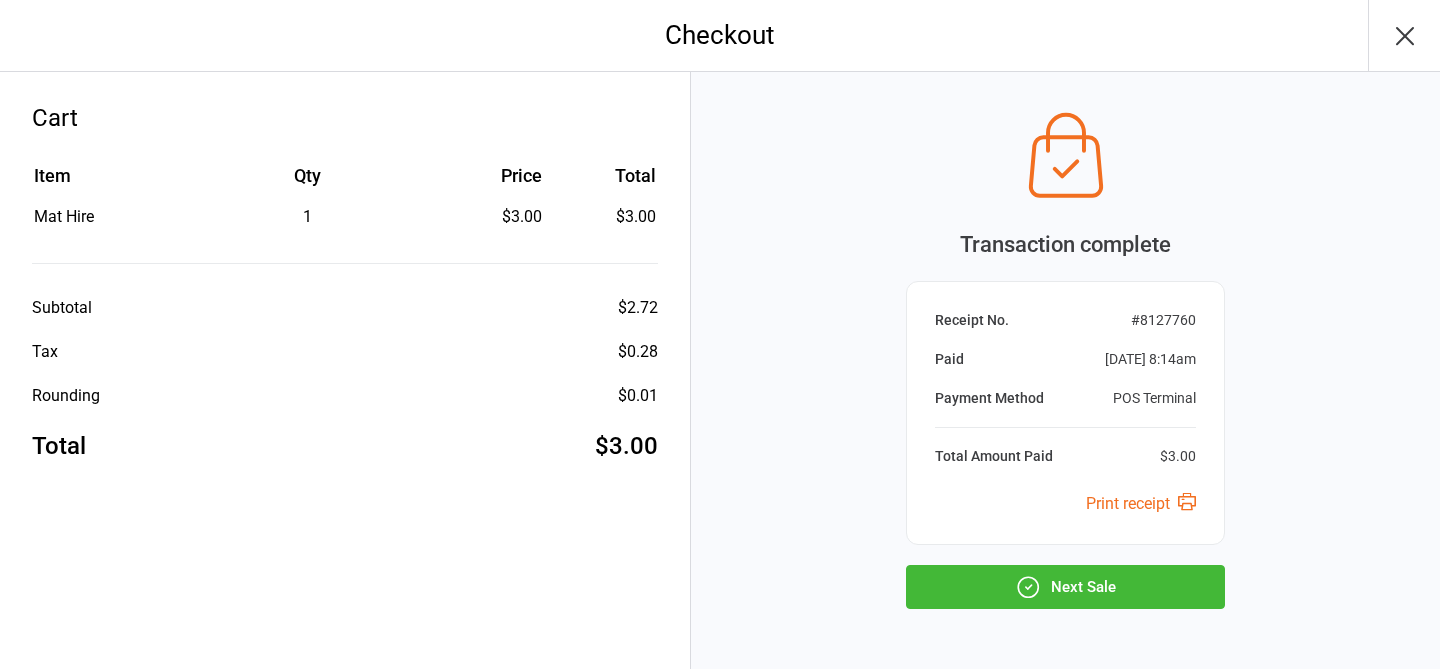 click on "Next Sale" at bounding box center (1065, 587) 